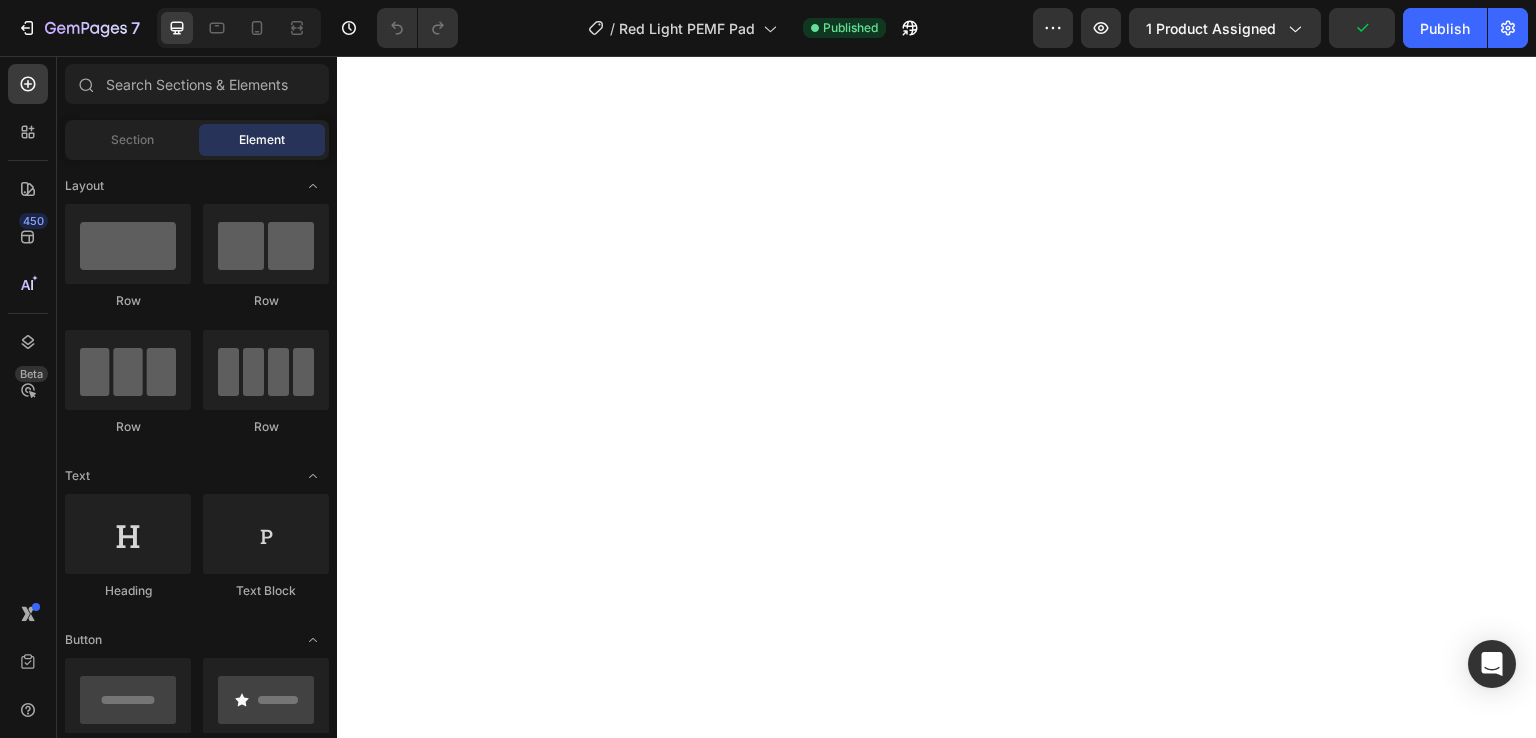 scroll, scrollTop: 0, scrollLeft: 0, axis: both 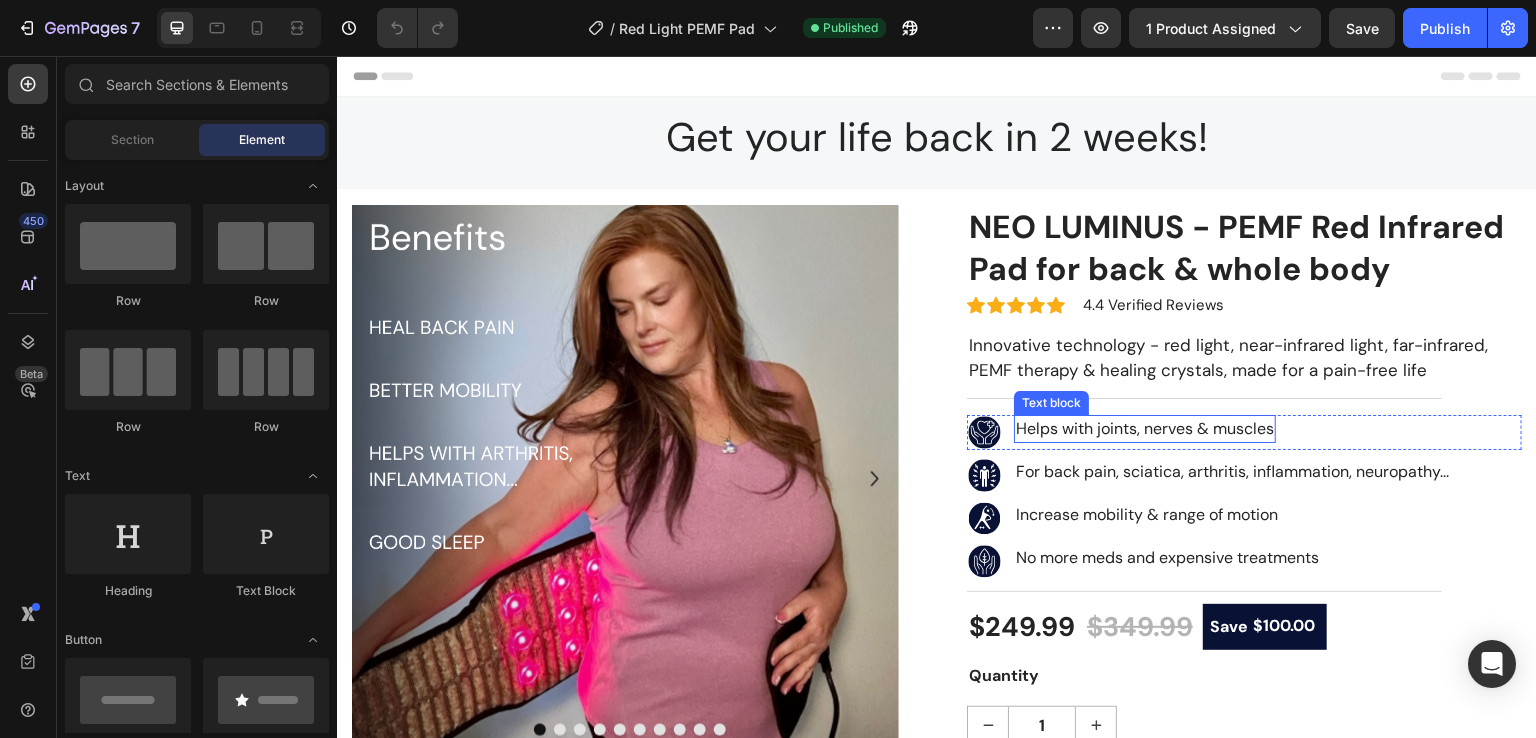click on "Helps with joints, nerves & muscles" at bounding box center [1145, 429] 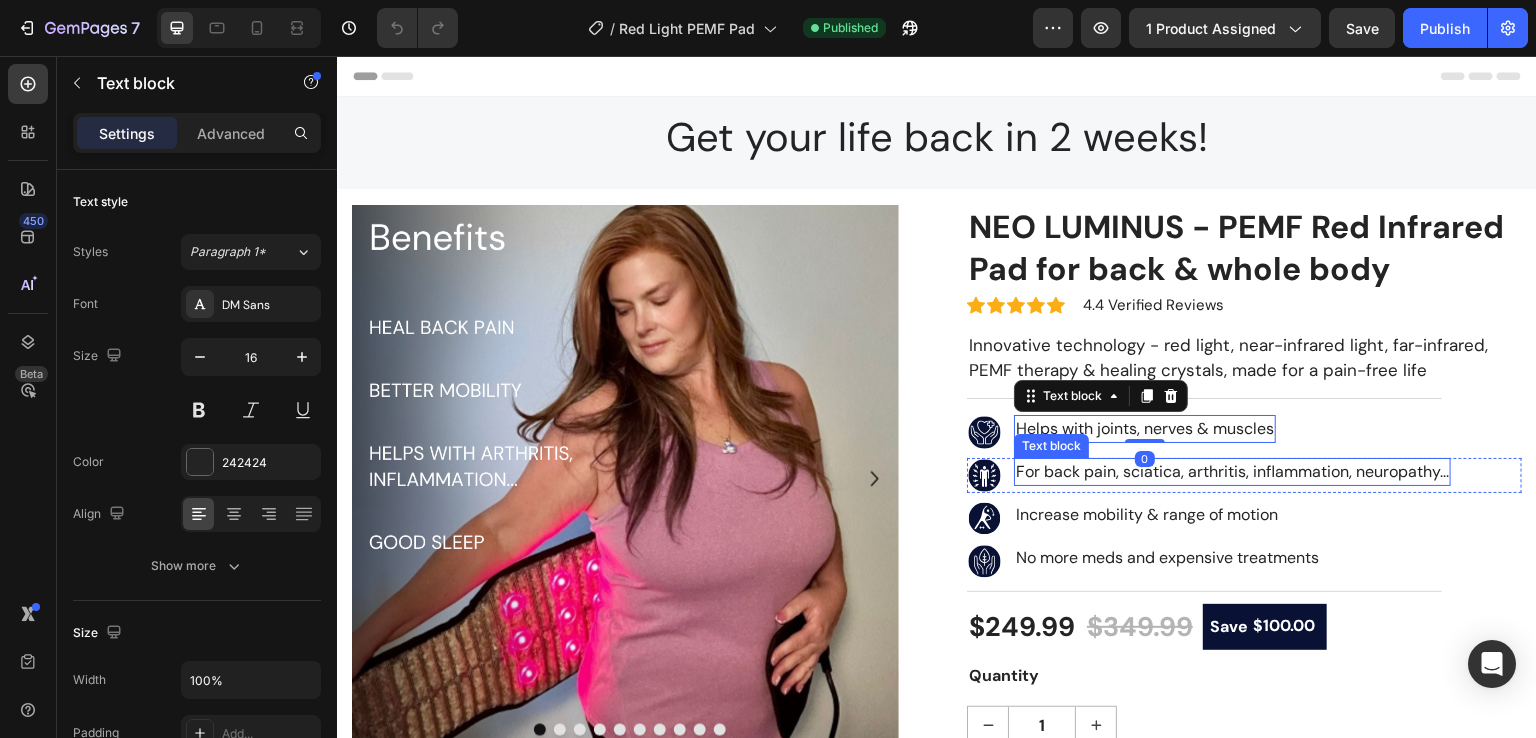 click on "For back pain, sciatica, arthritis, inflammation, neuropathy..." at bounding box center (1232, 472) 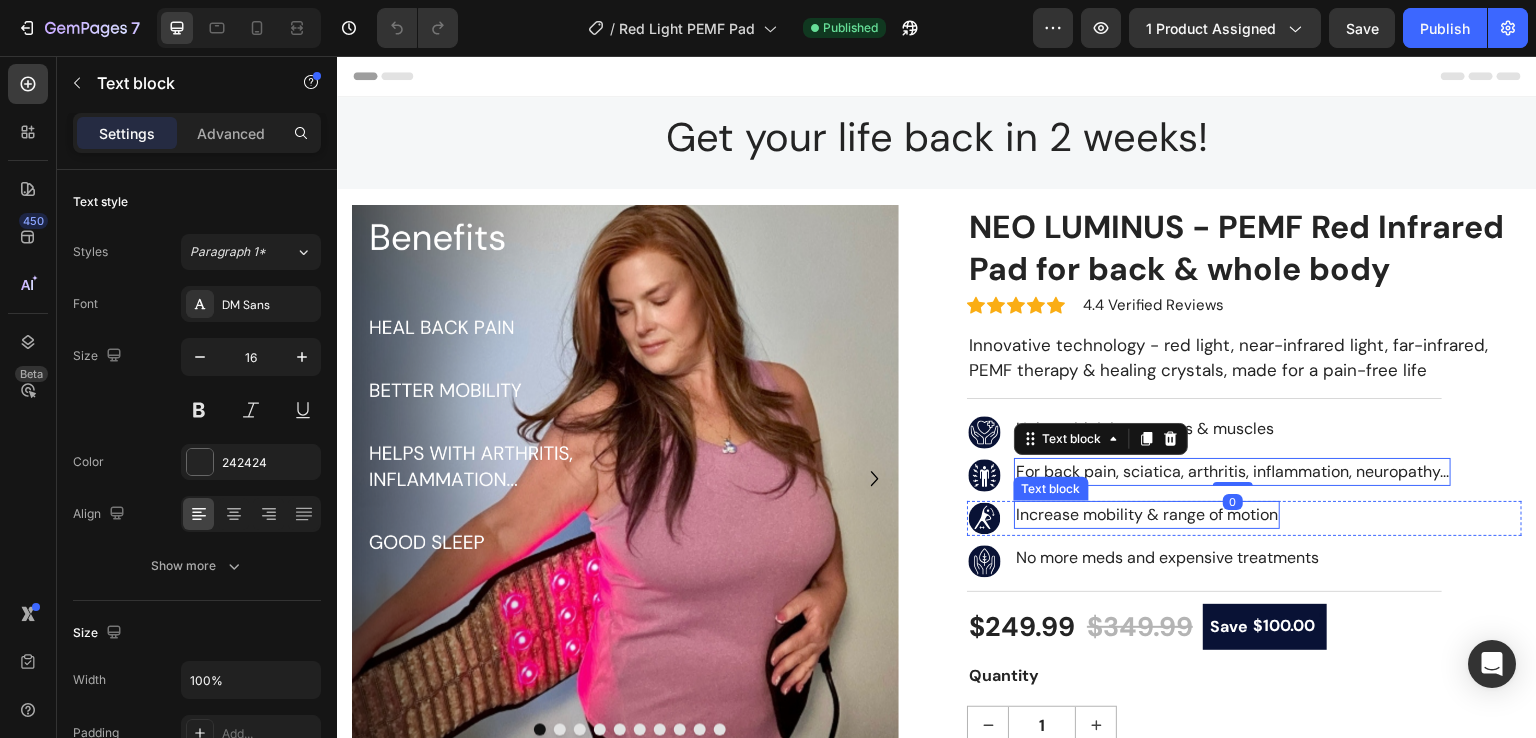 click on "Increase mobility & range of motion" at bounding box center (1147, 515) 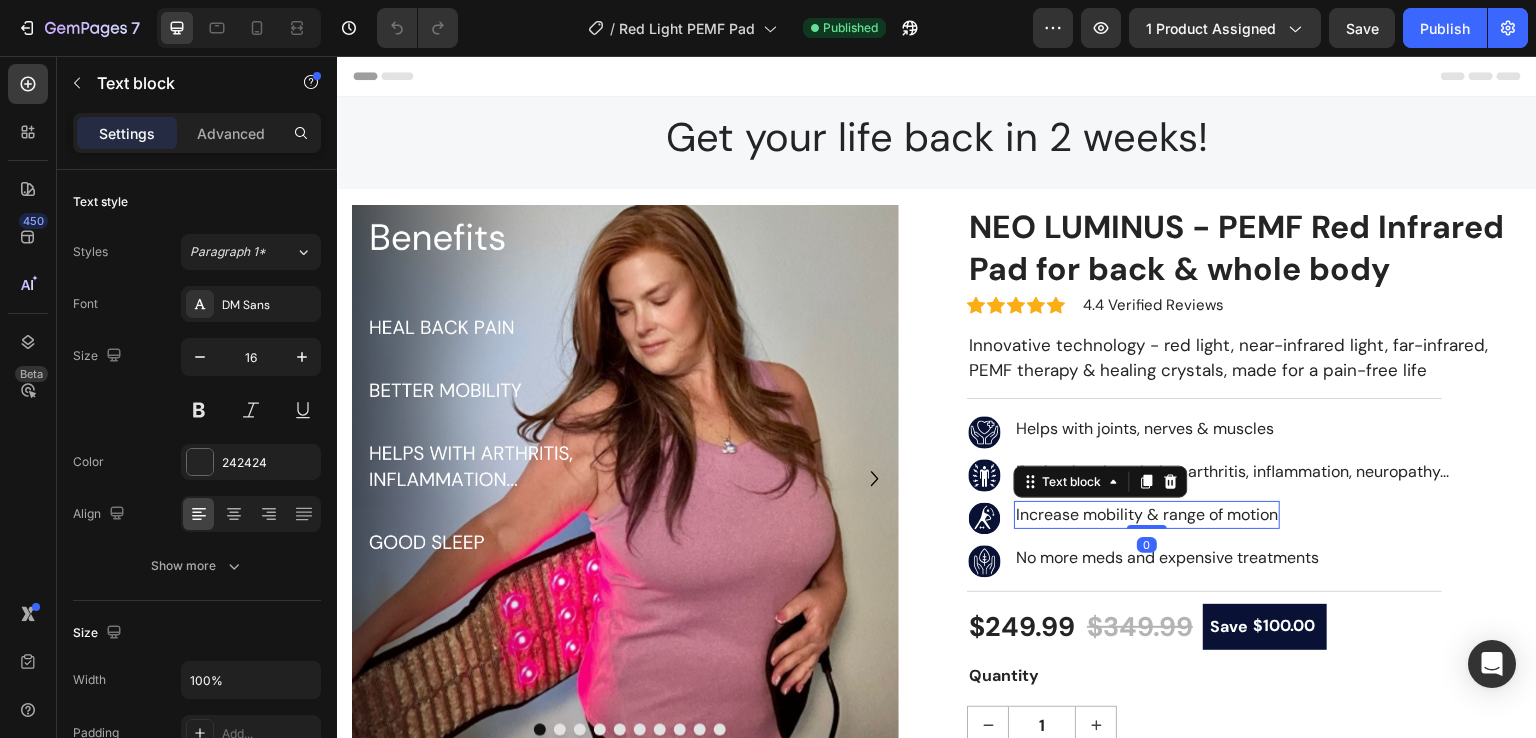 click on "Increase mobility & range of motion" at bounding box center (1147, 515) 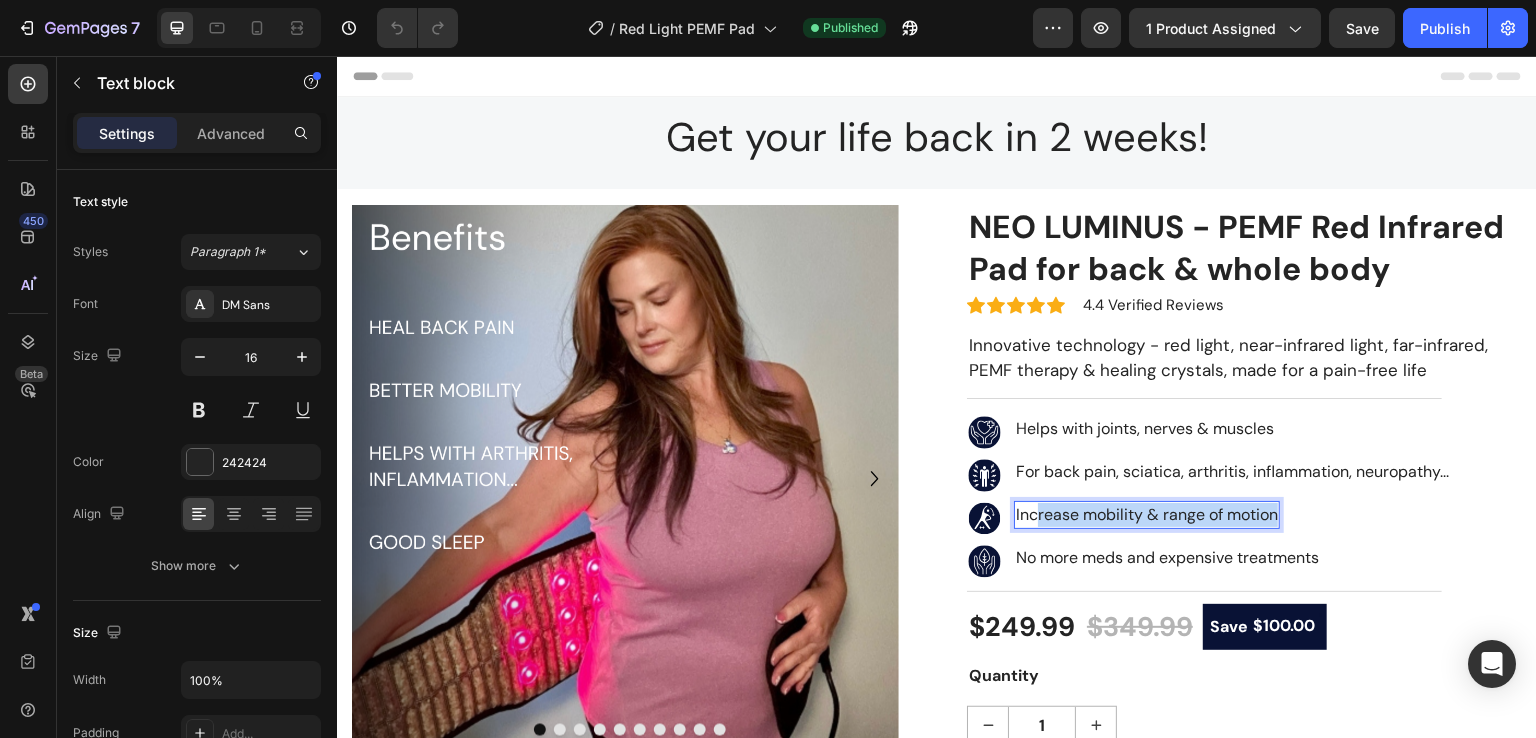 drag, startPoint x: 1272, startPoint y: 516, endPoint x: 1030, endPoint y: 528, distance: 242.29733 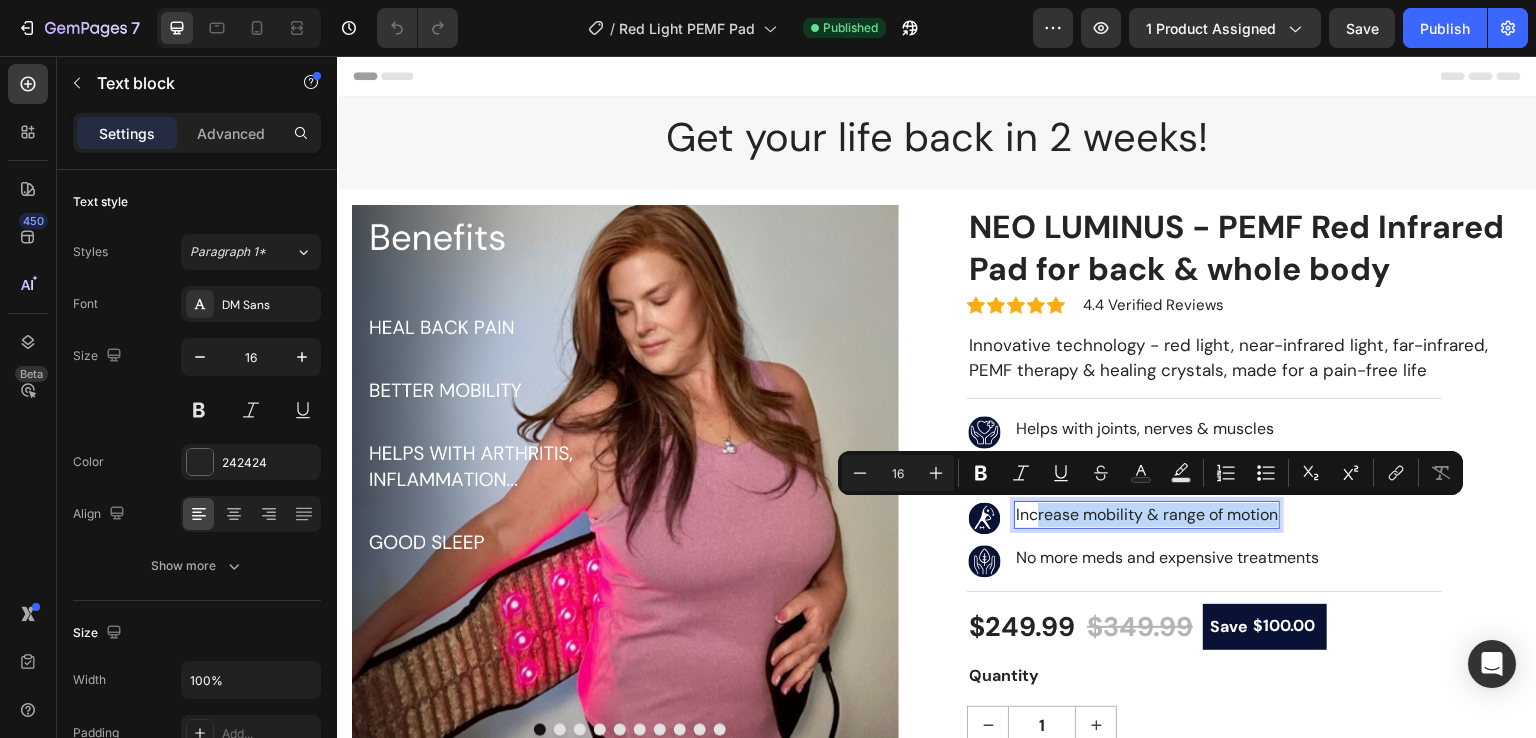 click on "Increase mobility & range of motion" at bounding box center (1147, 515) 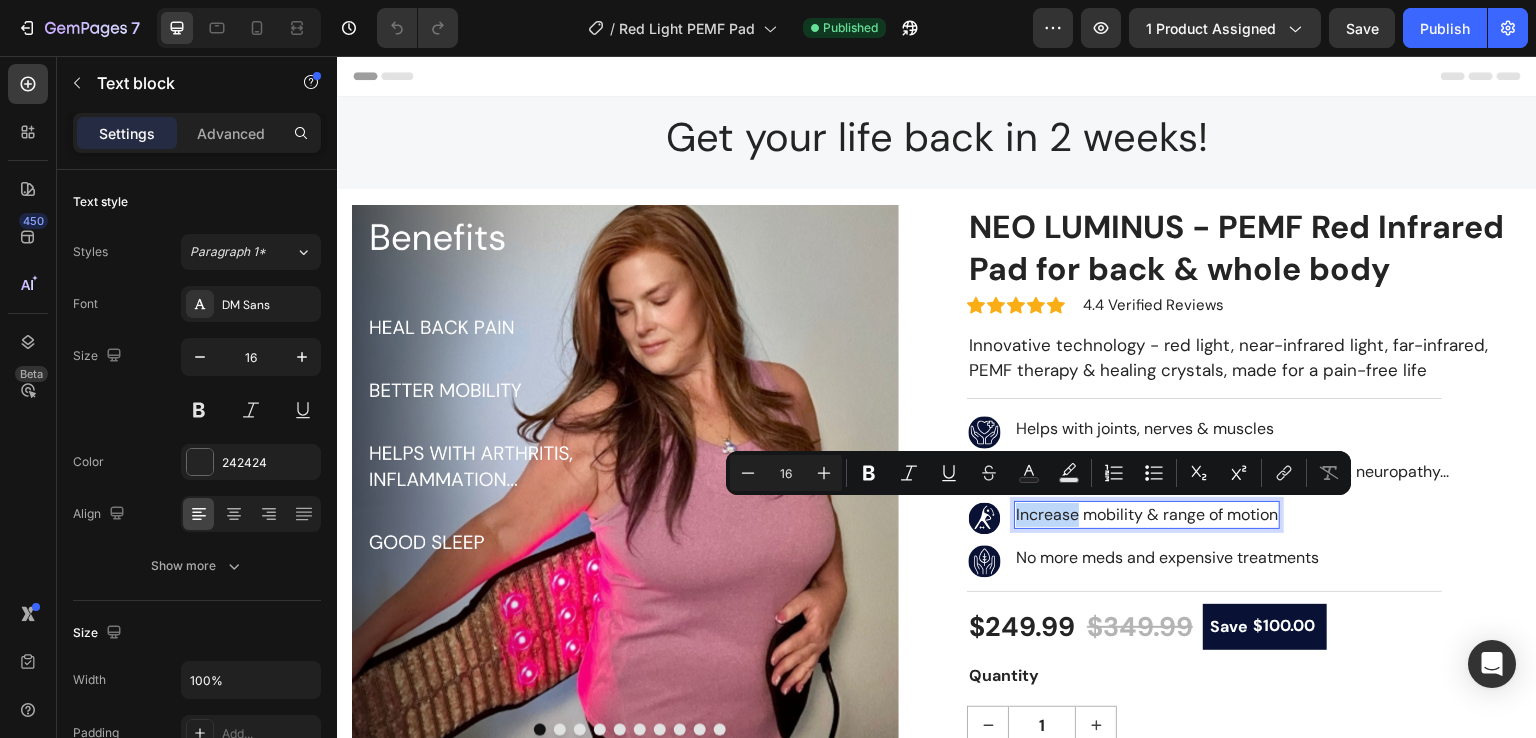 drag, startPoint x: 1051, startPoint y: 518, endPoint x: 1007, endPoint y: 521, distance: 44.102154 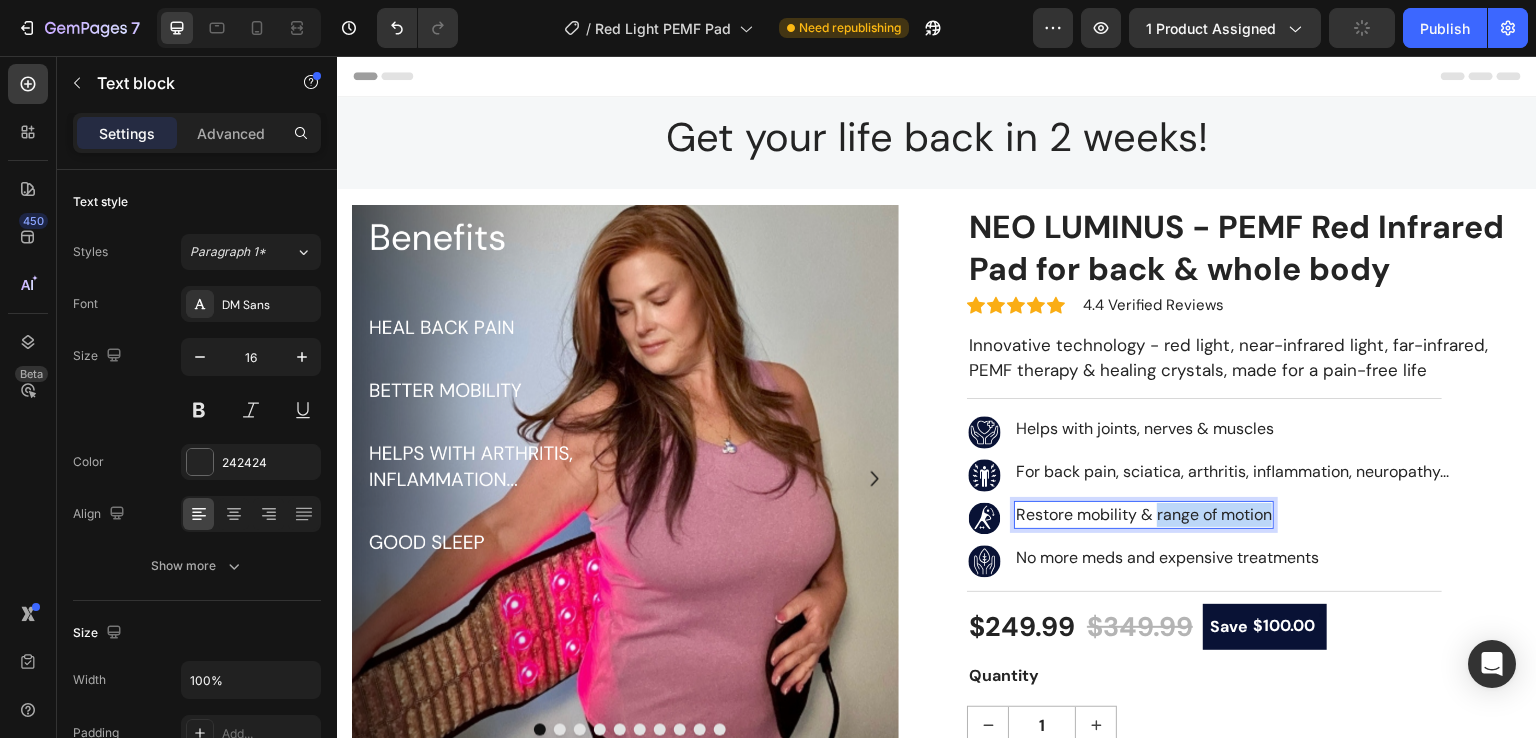 drag, startPoint x: 1150, startPoint y: 518, endPoint x: 1263, endPoint y: 514, distance: 113.07078 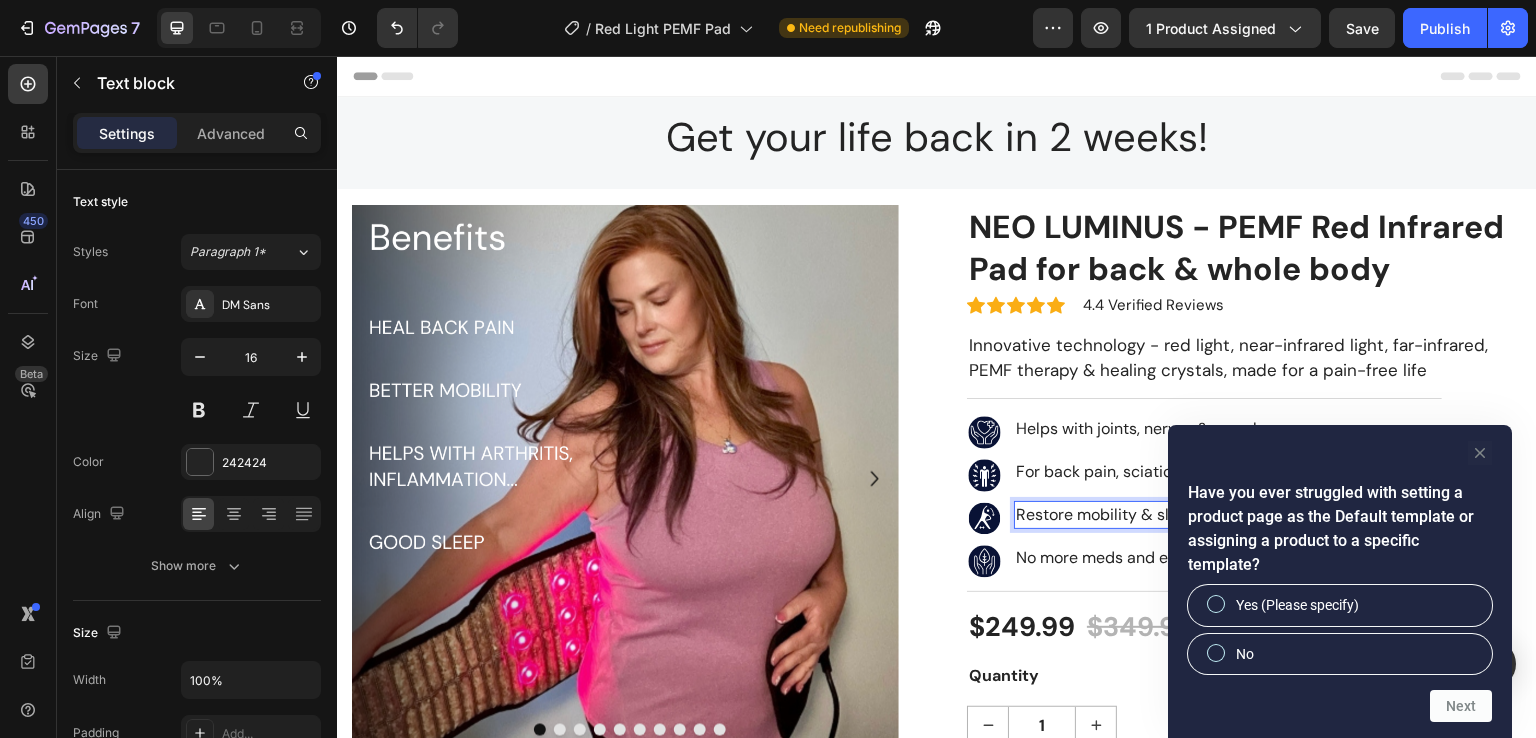 click 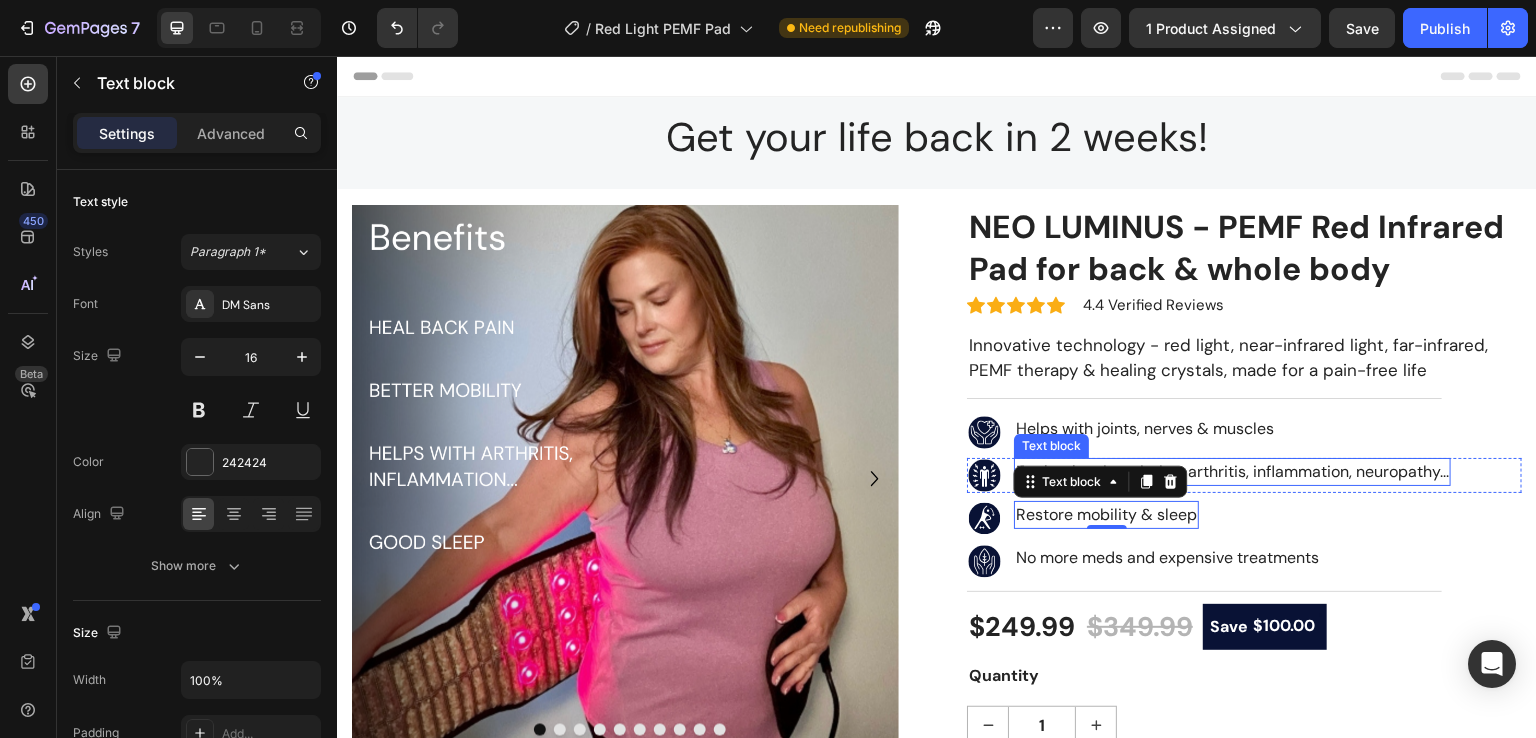click on "For back pain, sciatica, arthritis, inflammation, neuropathy..." at bounding box center (1232, 472) 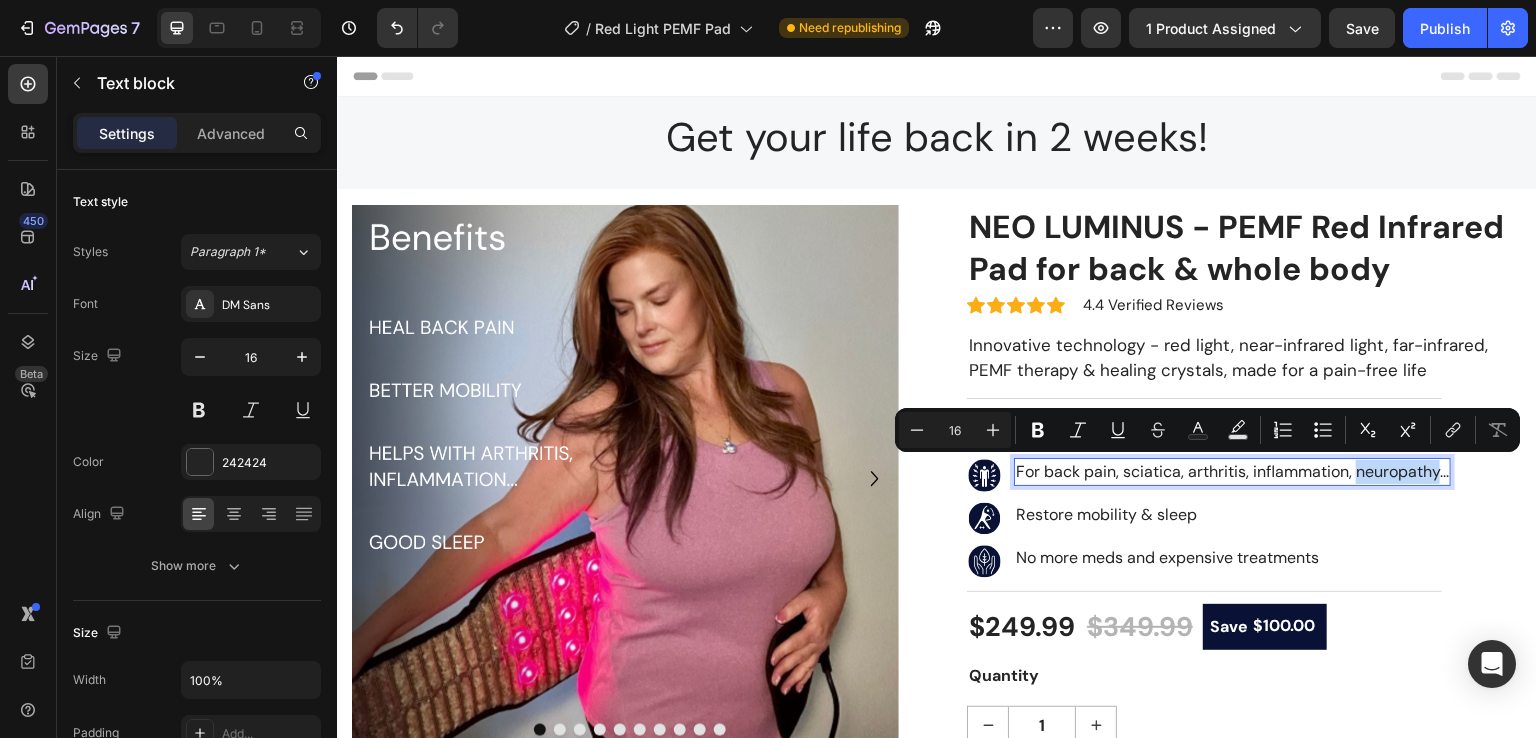 click on "For back pain, sciatica, arthritis, inflammation, neuropathy..." at bounding box center [1232, 472] 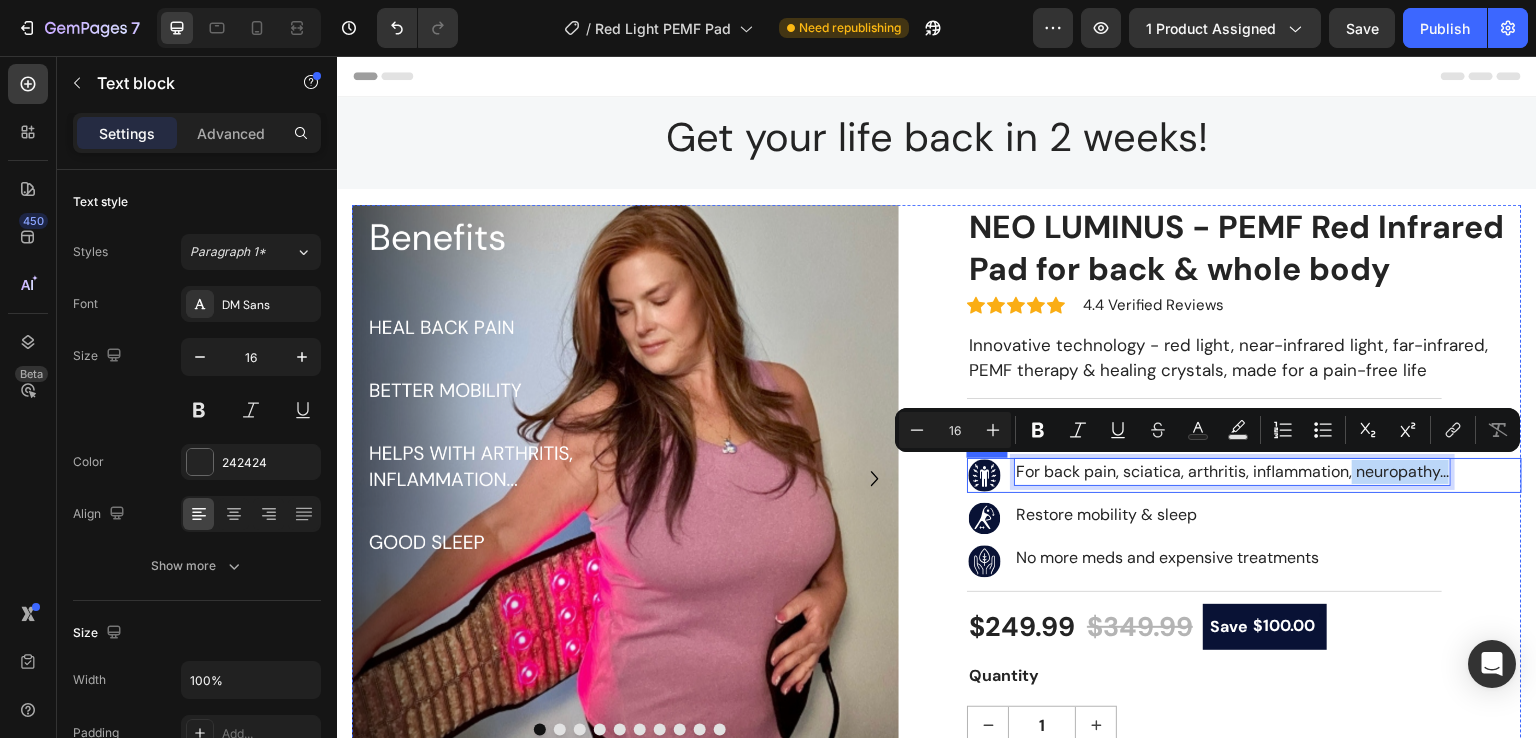 drag, startPoint x: 1343, startPoint y: 473, endPoint x: 1448, endPoint y: 471, distance: 105.01904 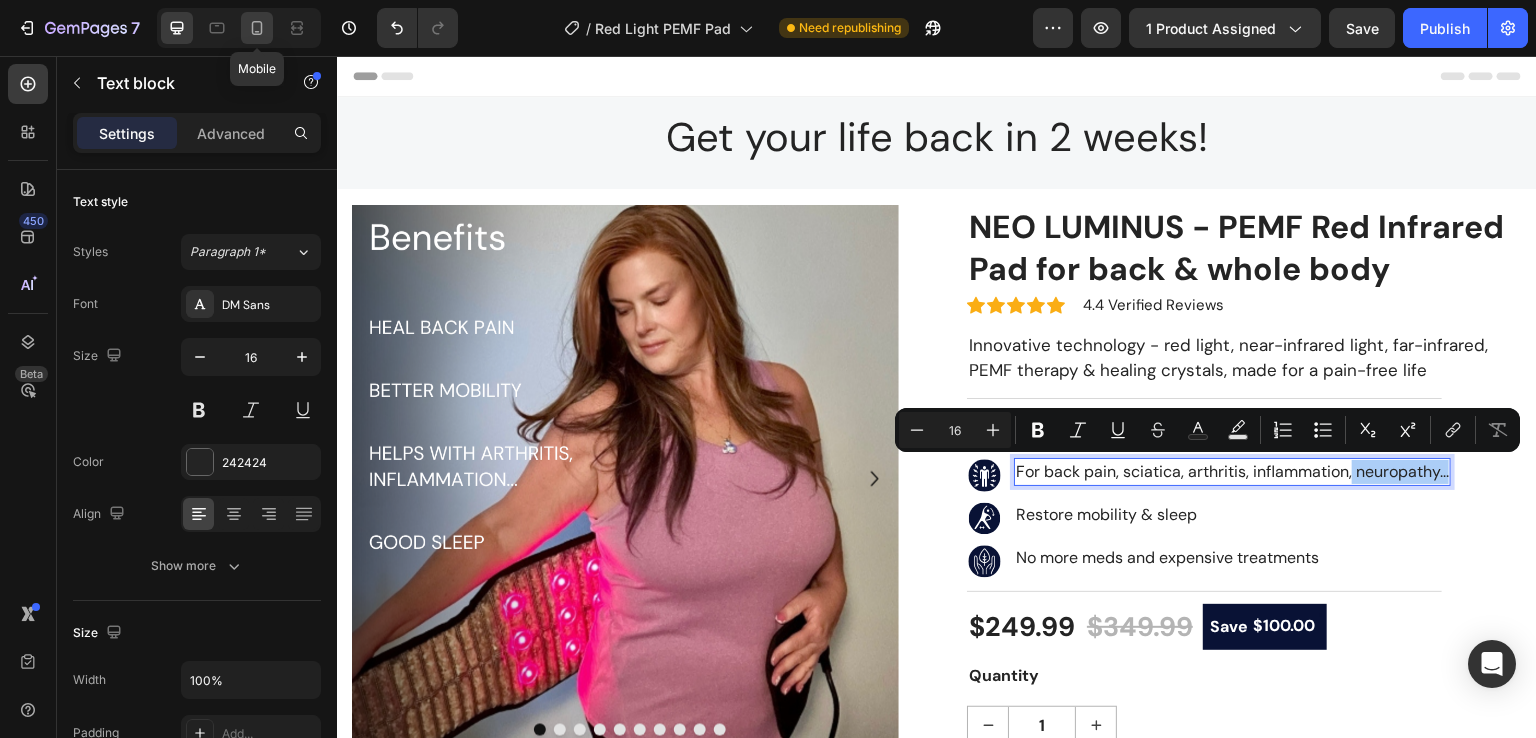 drag, startPoint x: 256, startPoint y: 37, endPoint x: 276, endPoint y: 195, distance: 159.26079 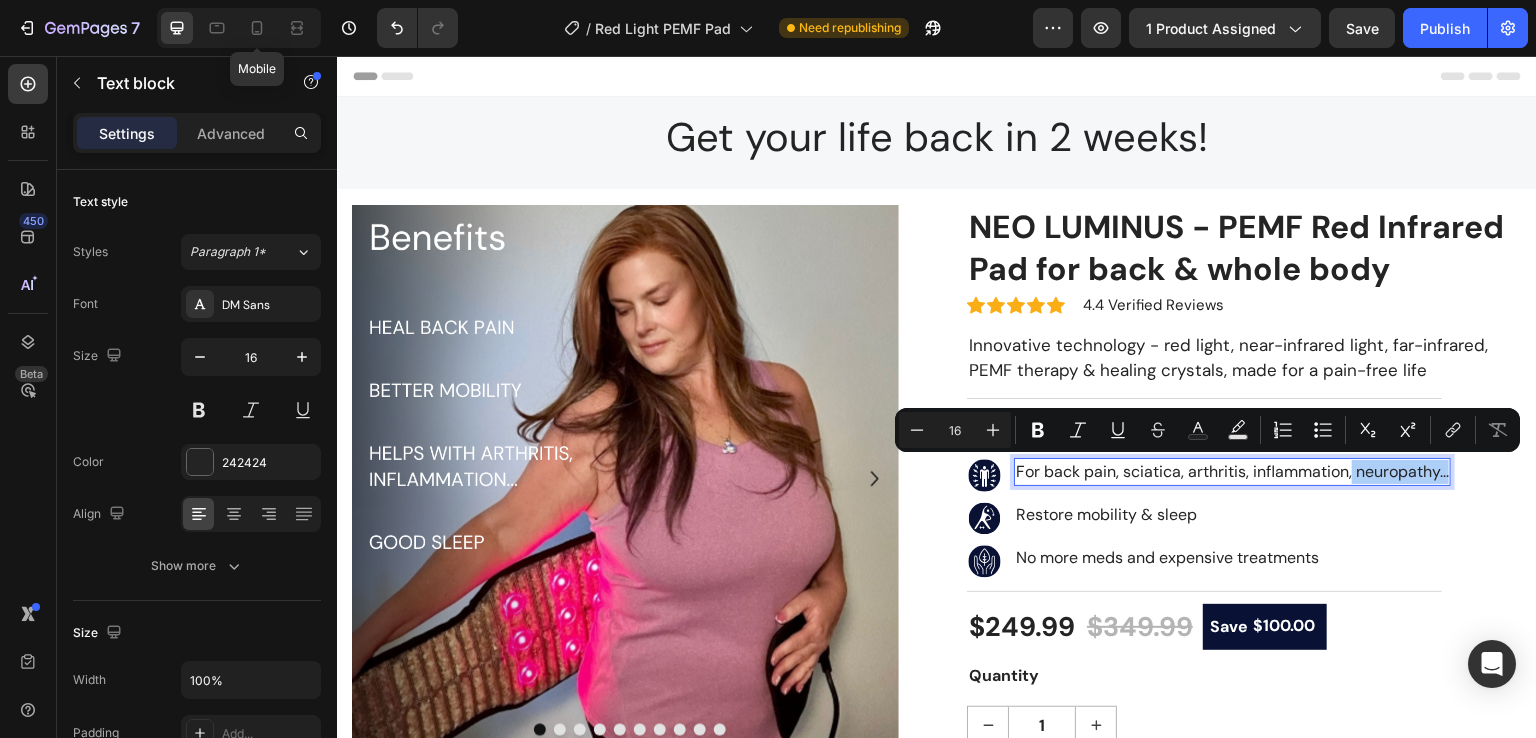 type on "14" 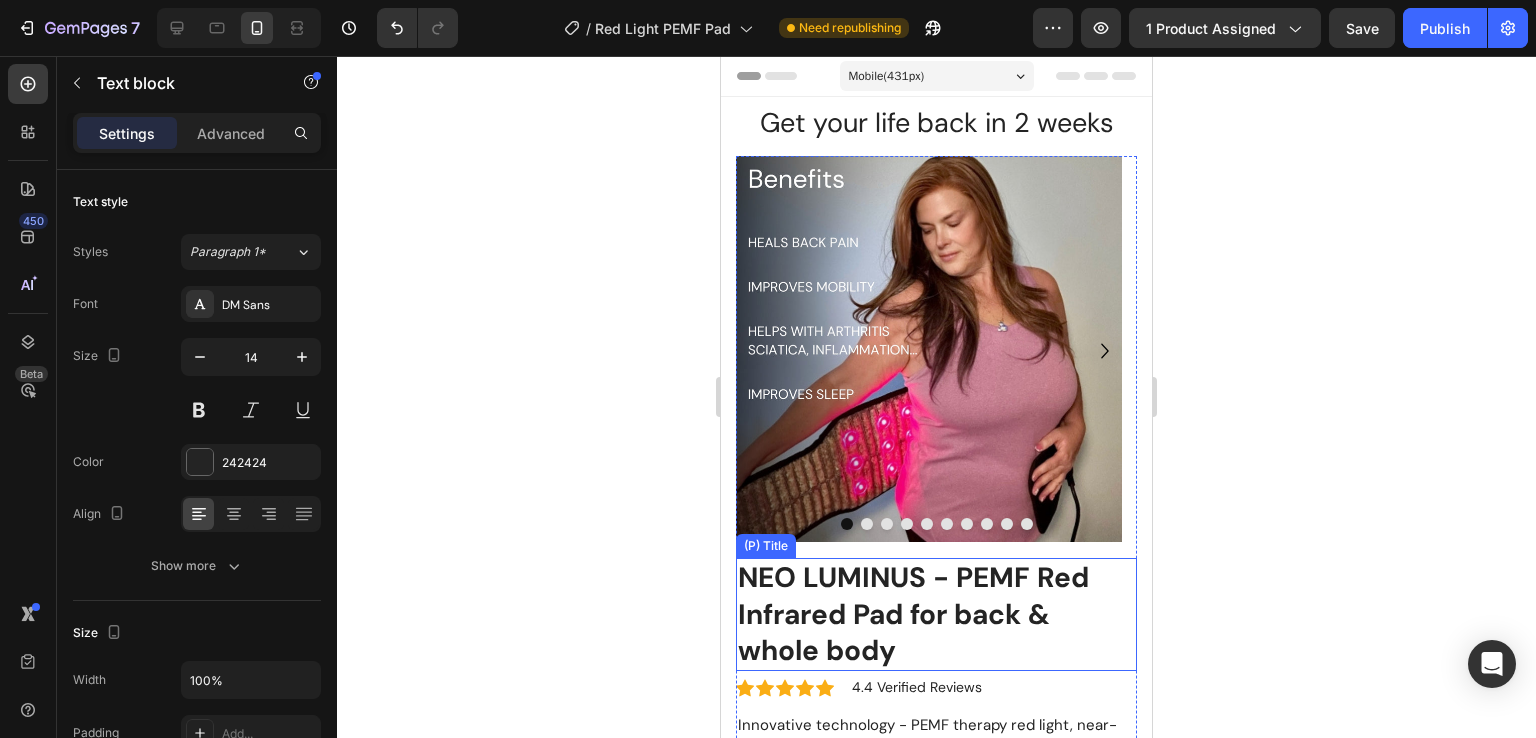 scroll, scrollTop: 266, scrollLeft: 0, axis: vertical 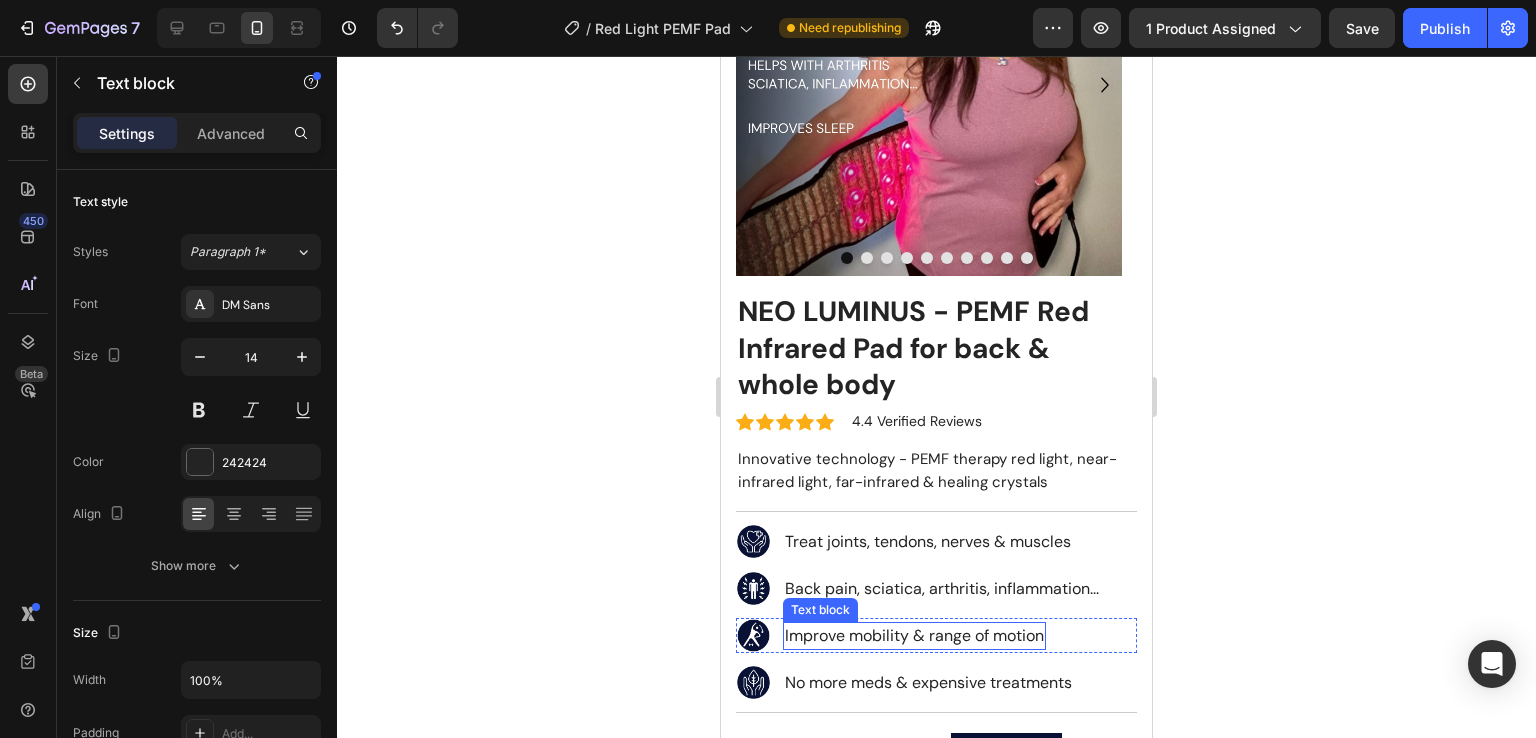 click on "Improve mobility & range of motion" at bounding box center (914, 636) 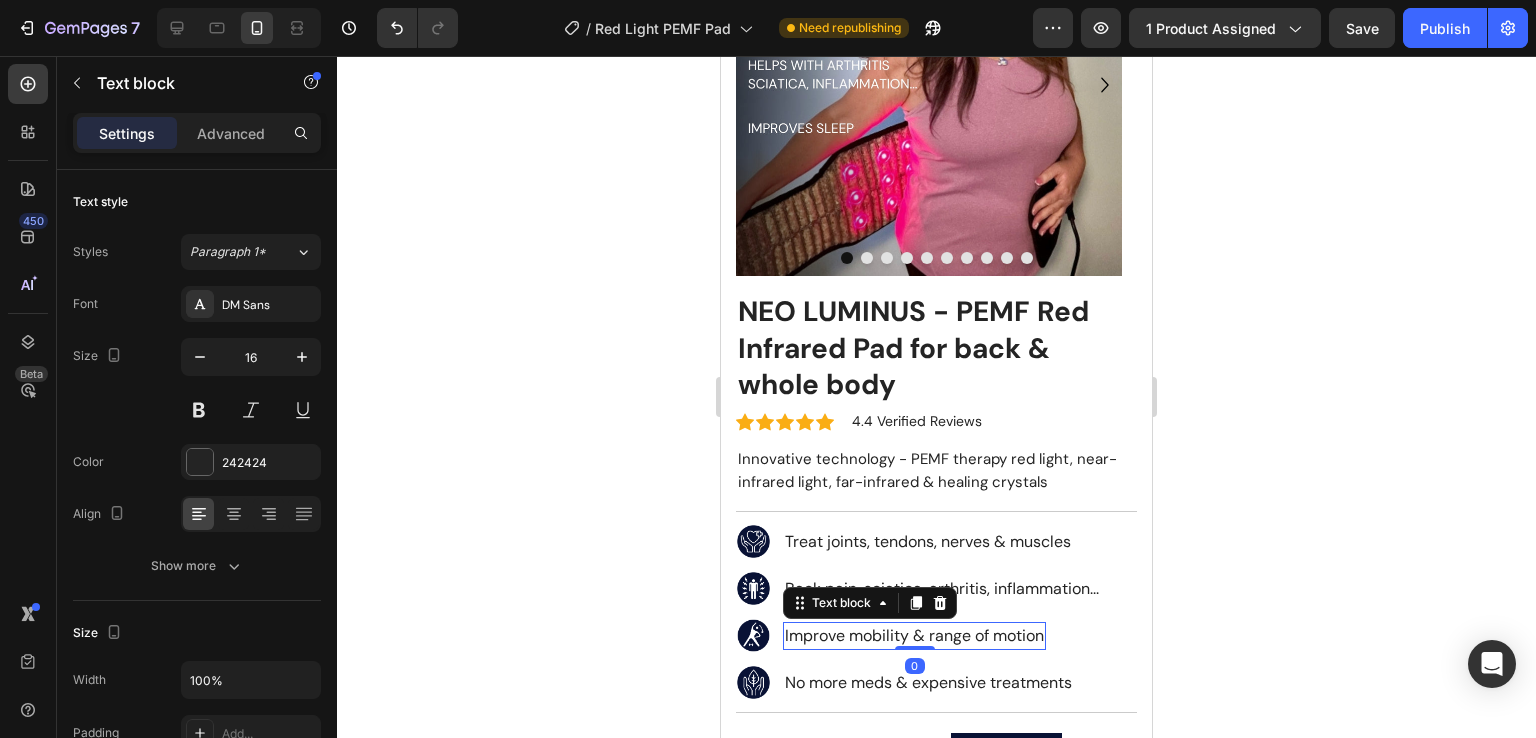 click on "Improve mobility & range of motion" at bounding box center [914, 636] 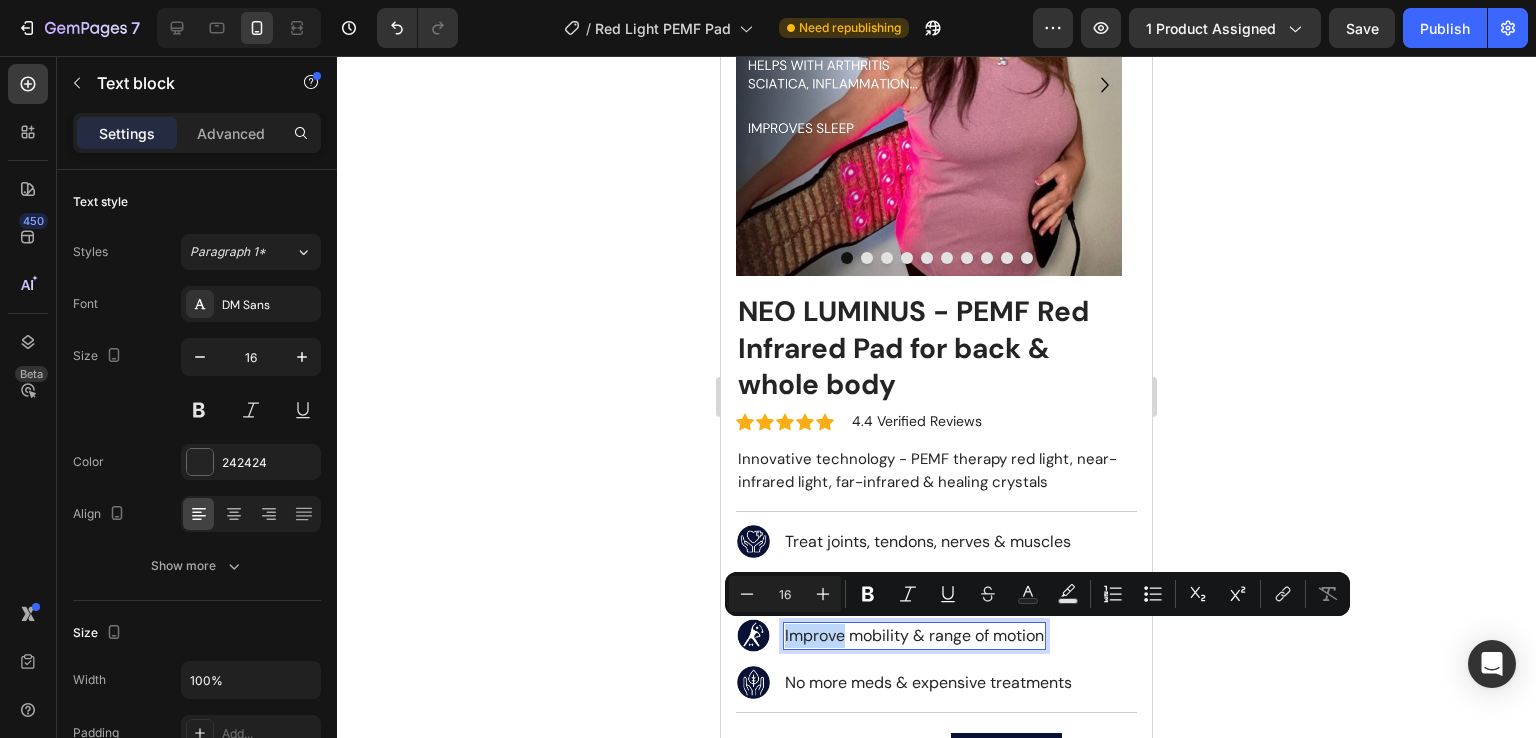 drag, startPoint x: 797, startPoint y: 639, endPoint x: 785, endPoint y: 639, distance: 12 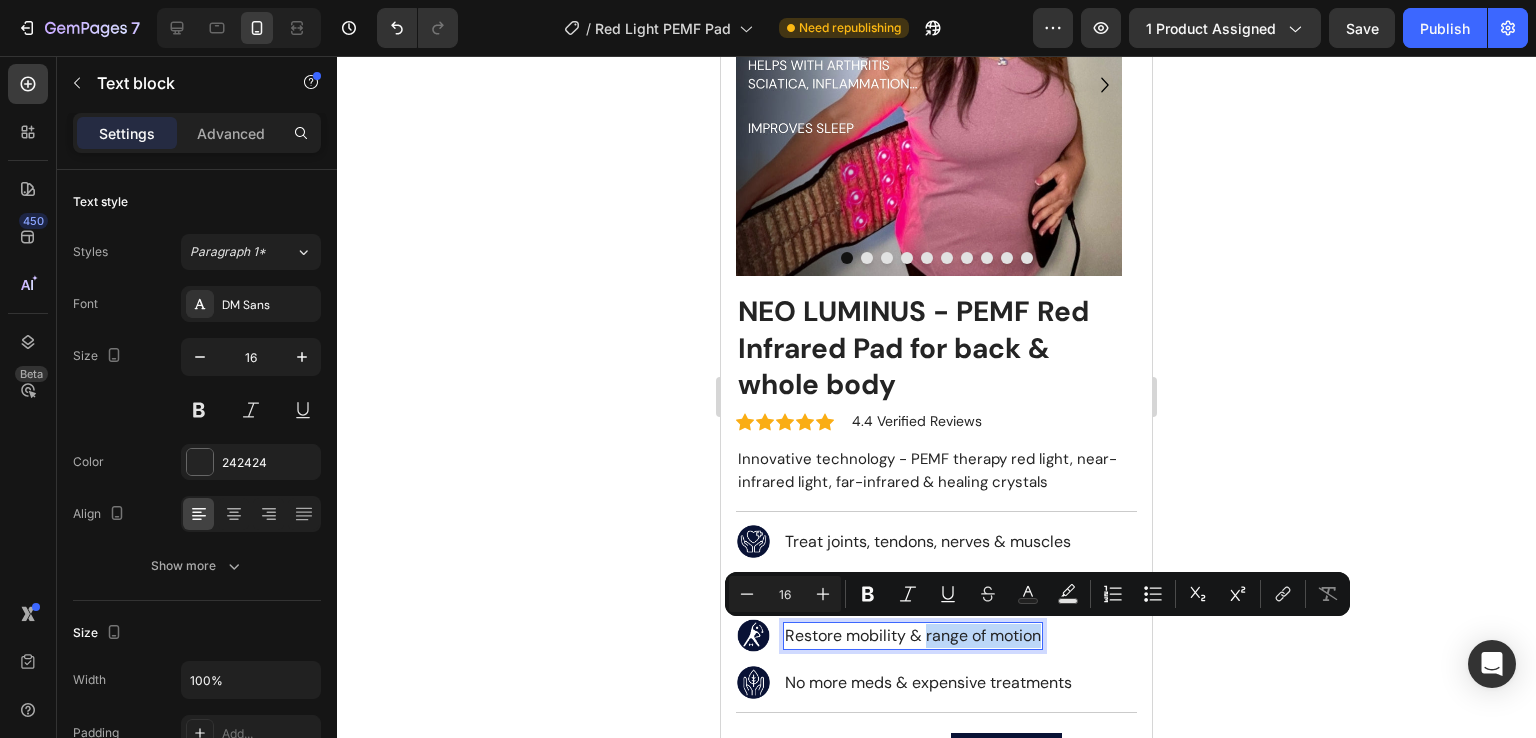 drag, startPoint x: 927, startPoint y: 637, endPoint x: 1041, endPoint y: 637, distance: 114 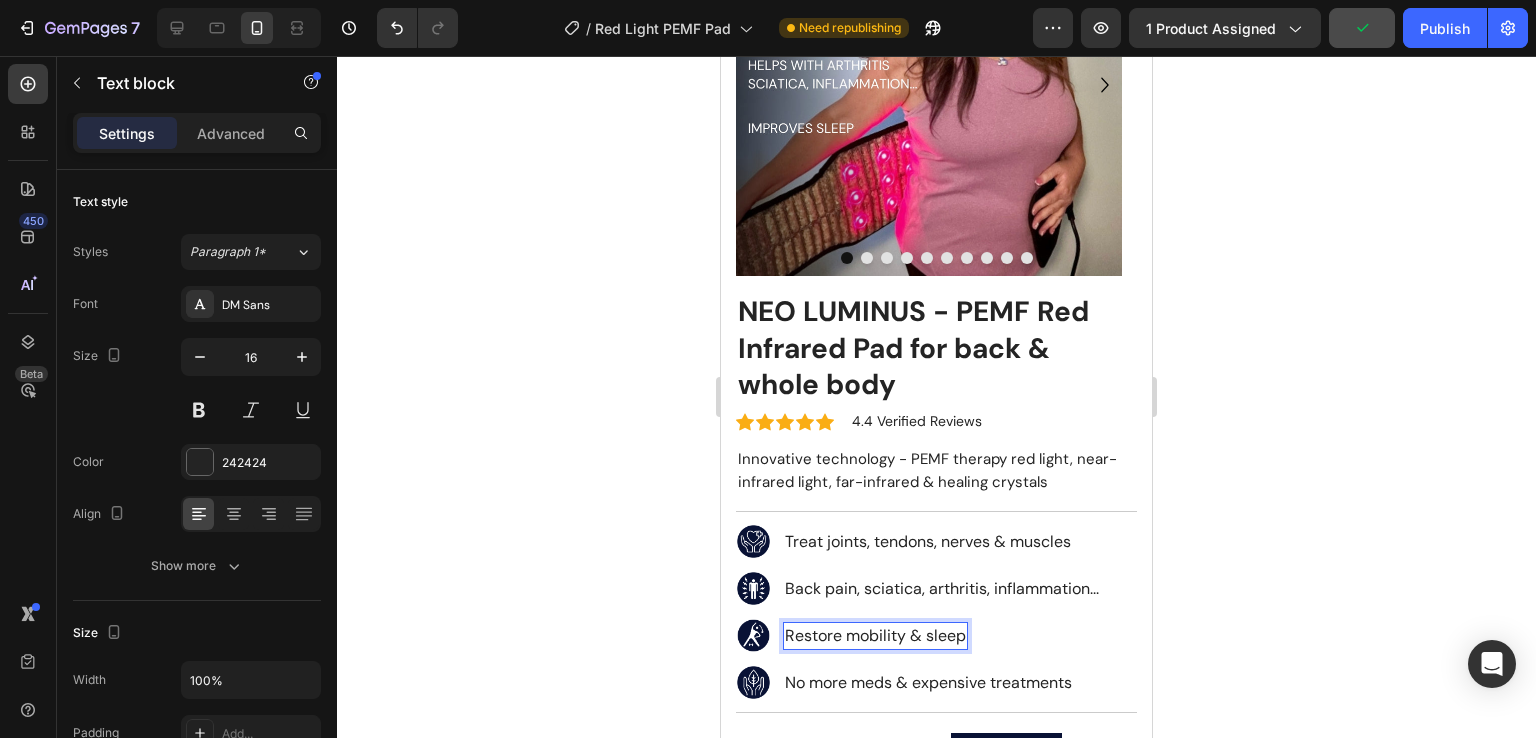 click 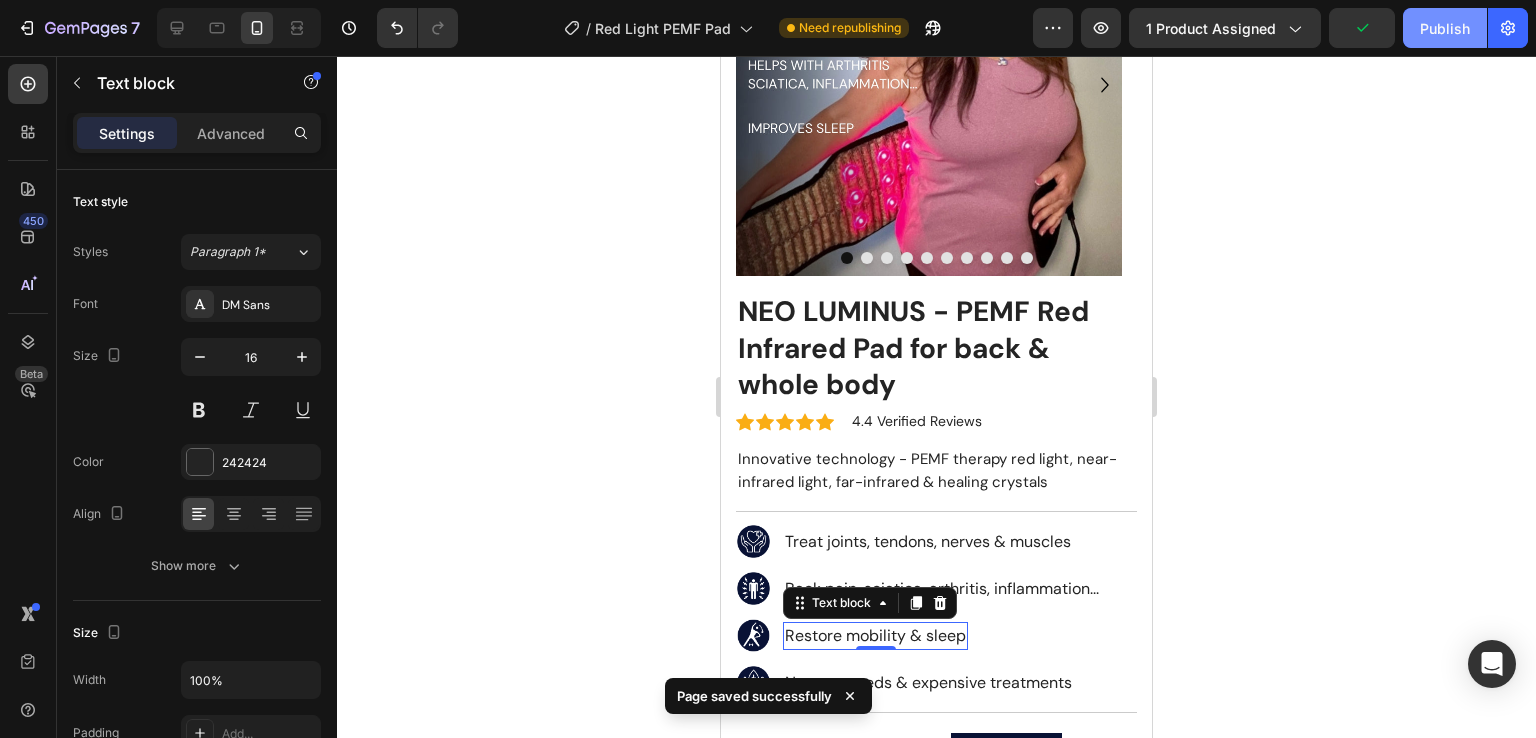 click on "Publish" at bounding box center [1445, 28] 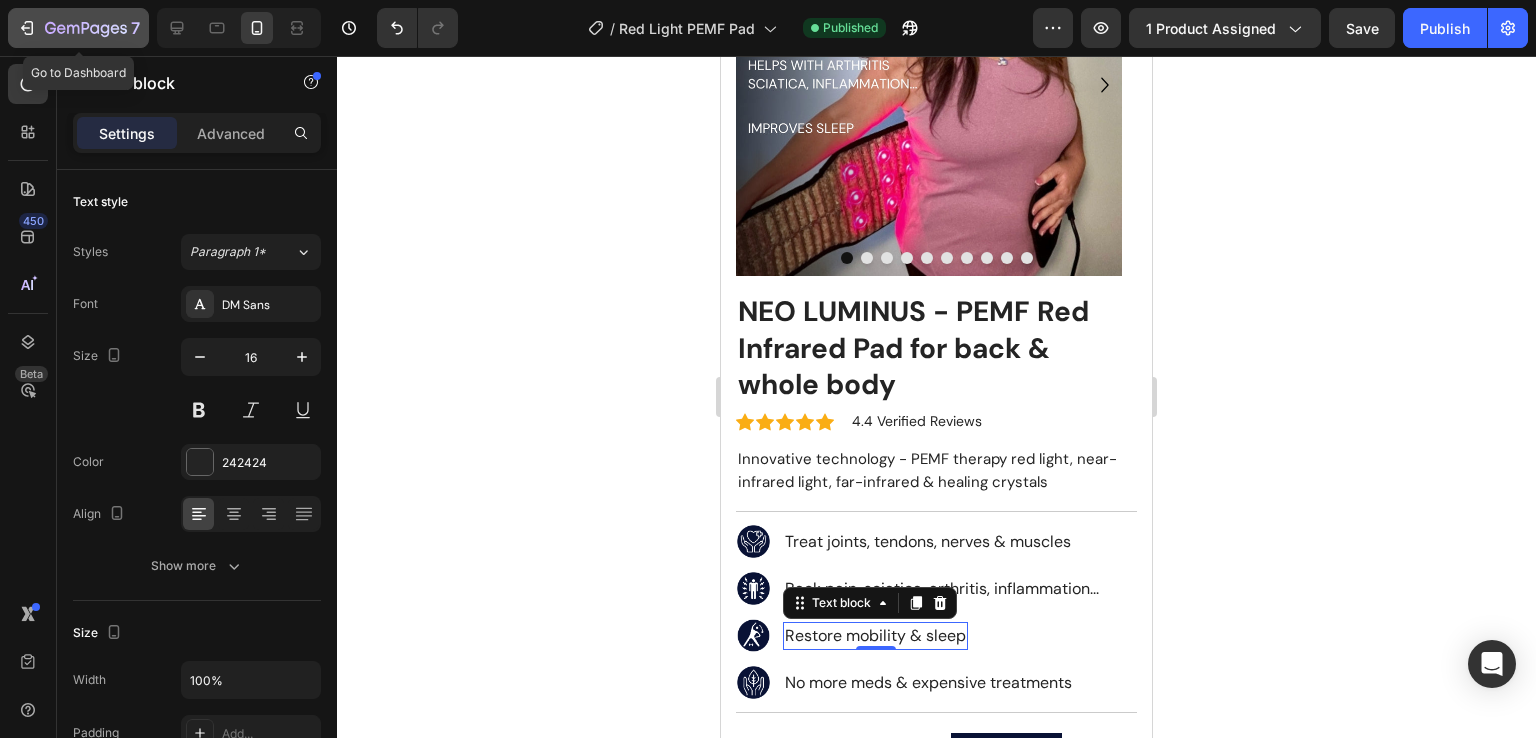 click 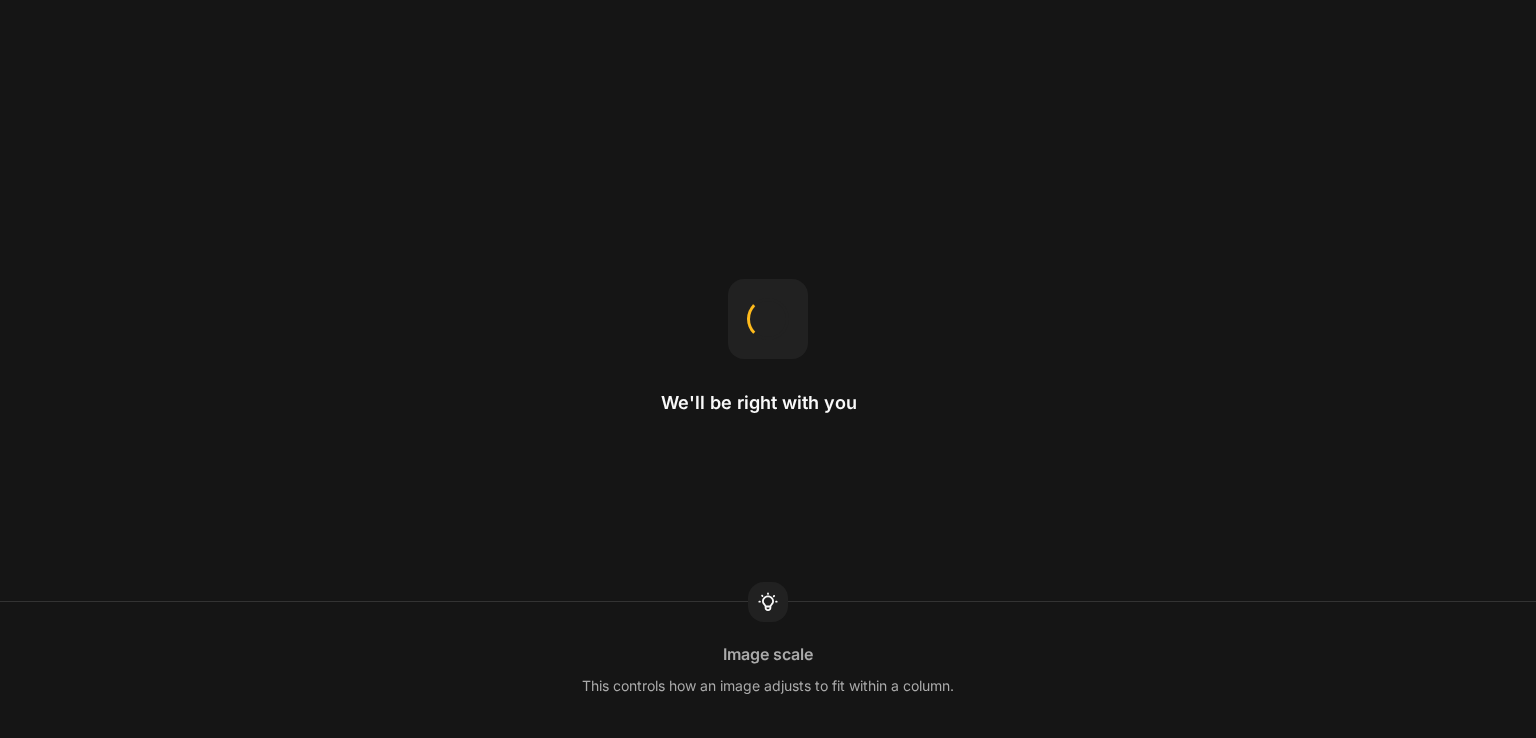 scroll, scrollTop: 0, scrollLeft: 0, axis: both 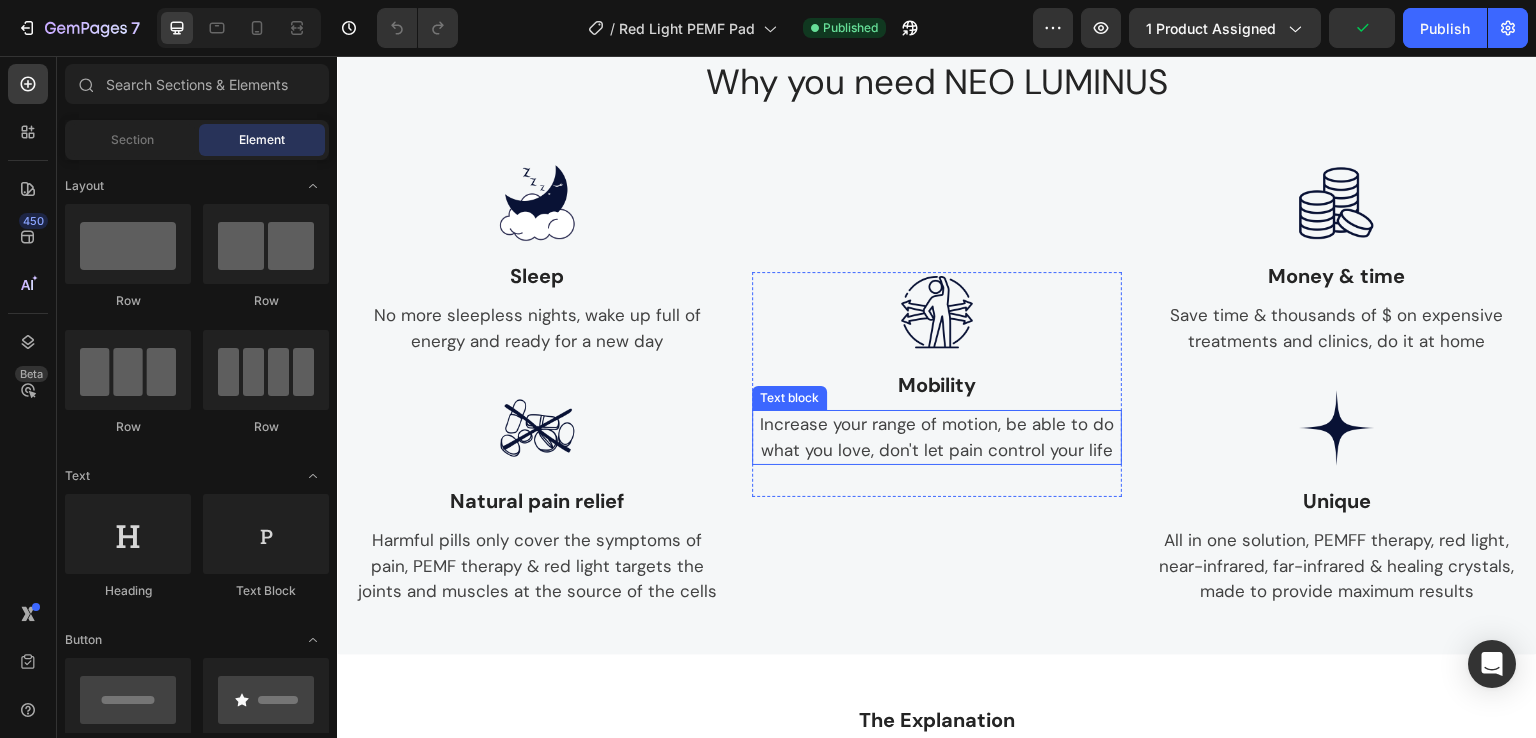 click on "Increase your range of motion, be able to do what you love, don't let pain control your life" at bounding box center (937, 437) 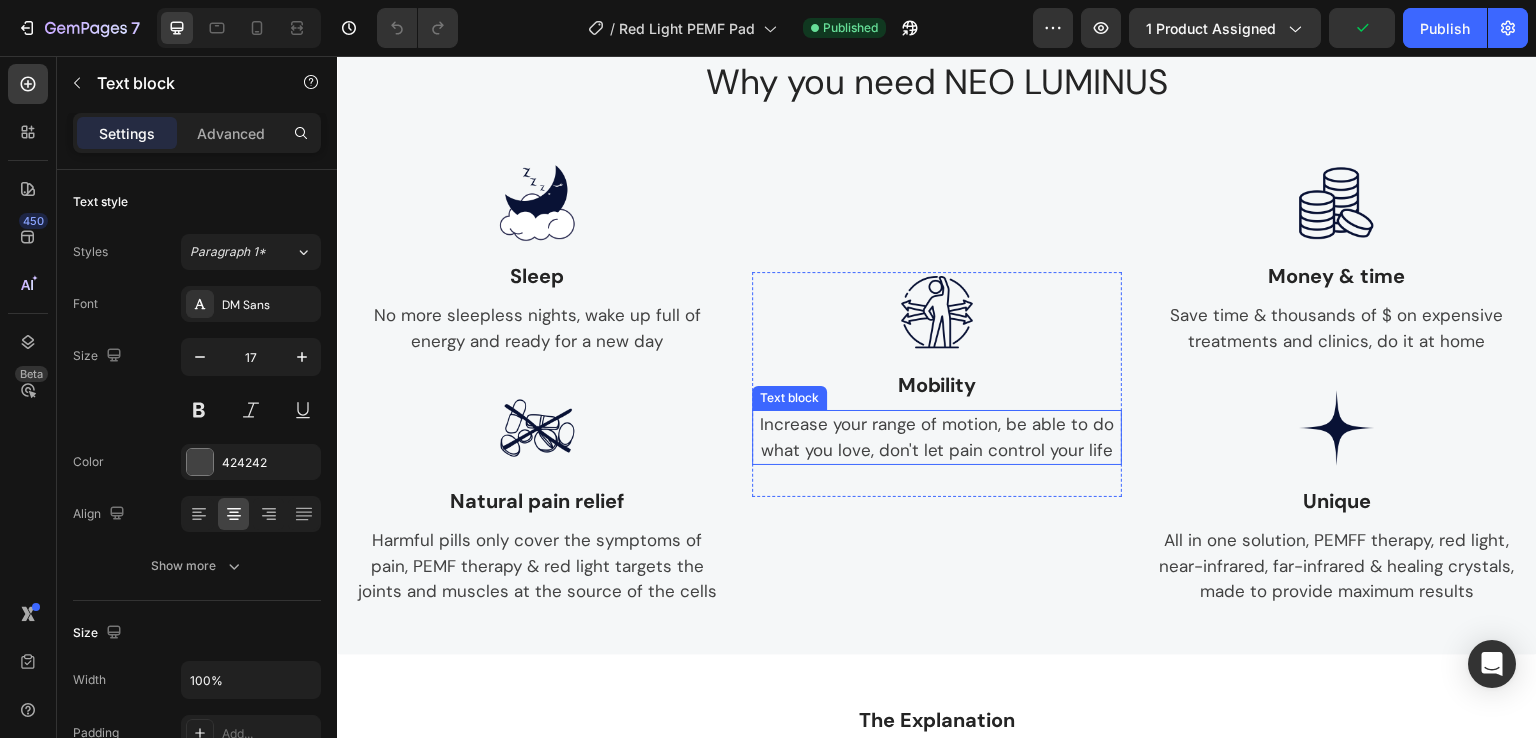 click on "Increase your range of motion, be able to do what you love, don't let pain control your life" at bounding box center [937, 437] 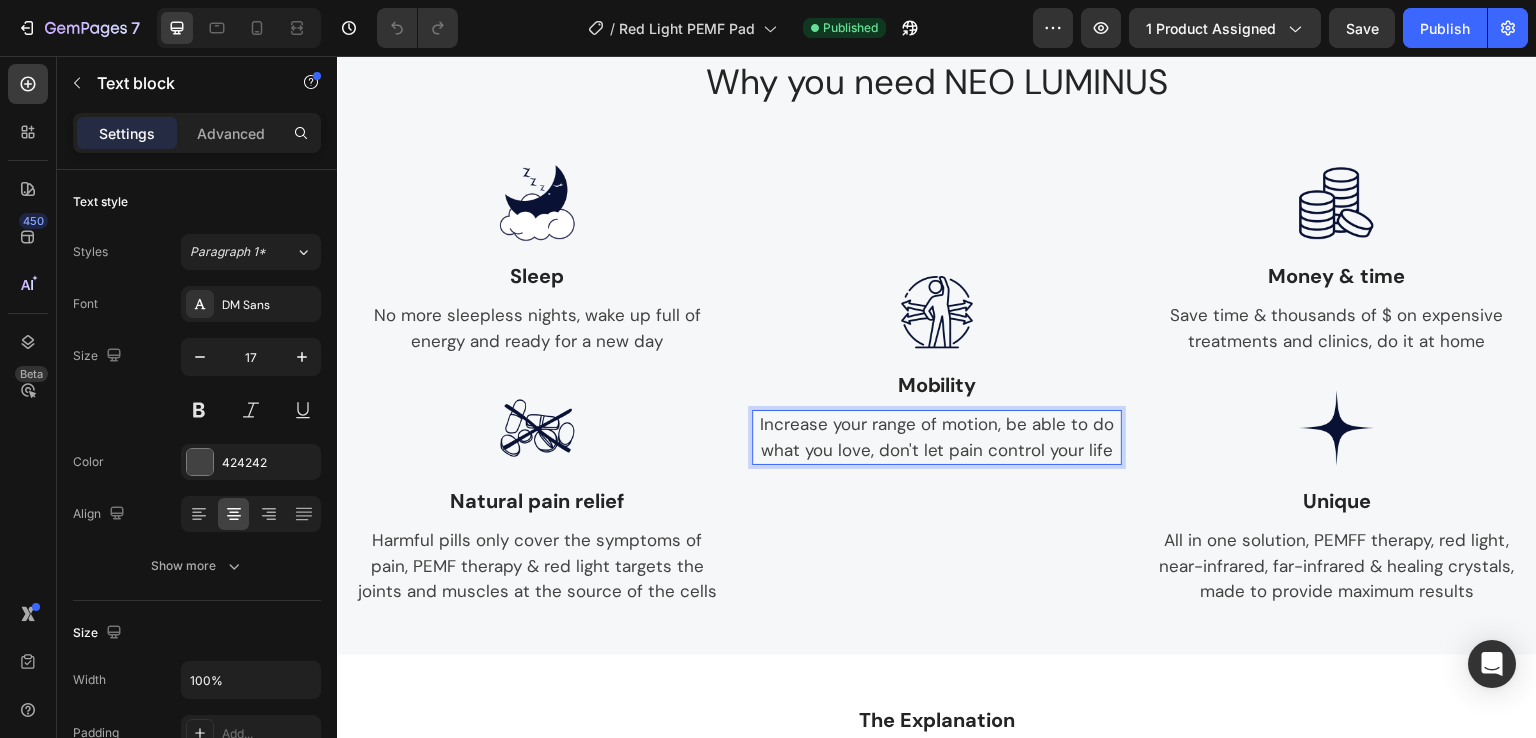 click on "Increase your range of motion, be able to do what you love, don't let pain control your life" at bounding box center (937, 437) 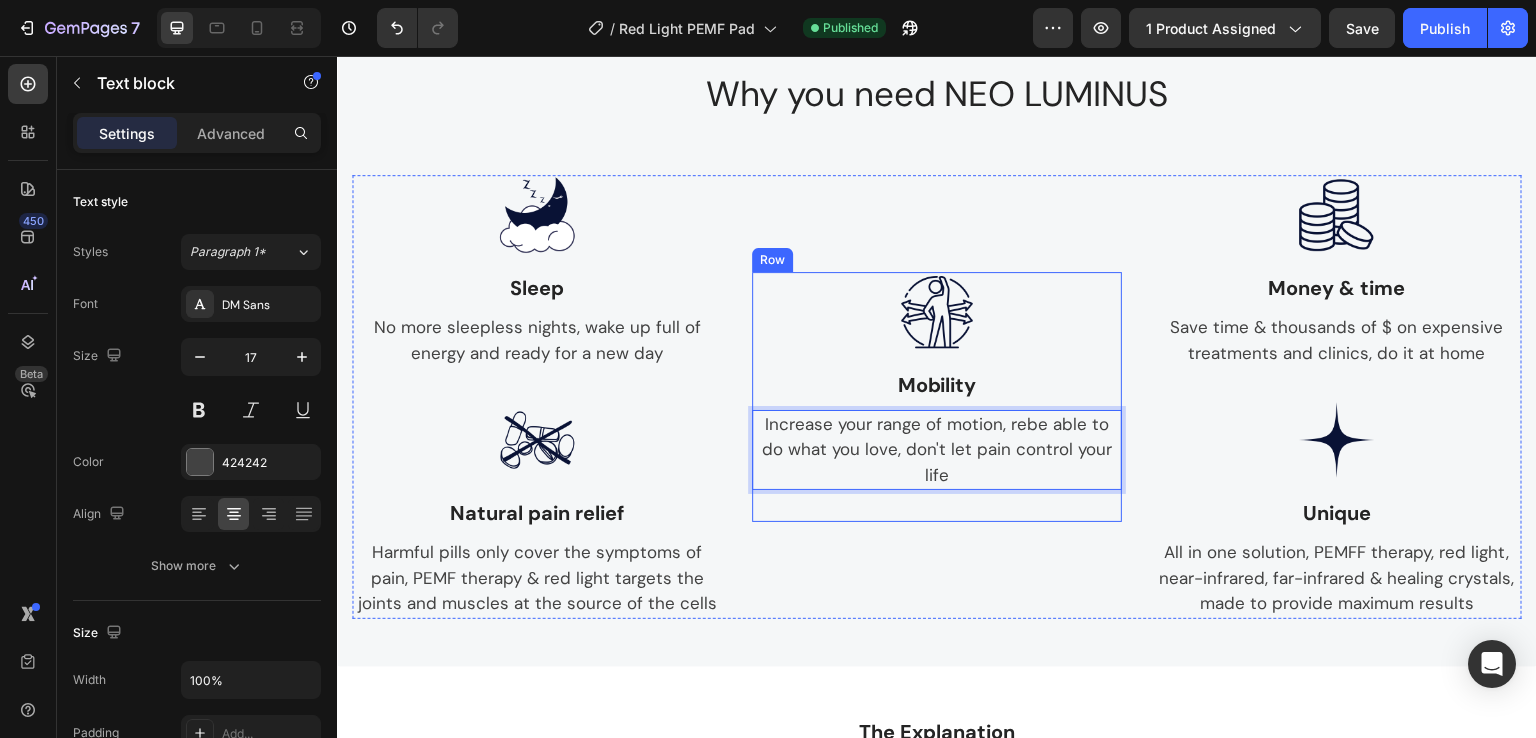 scroll, scrollTop: 1080, scrollLeft: 0, axis: vertical 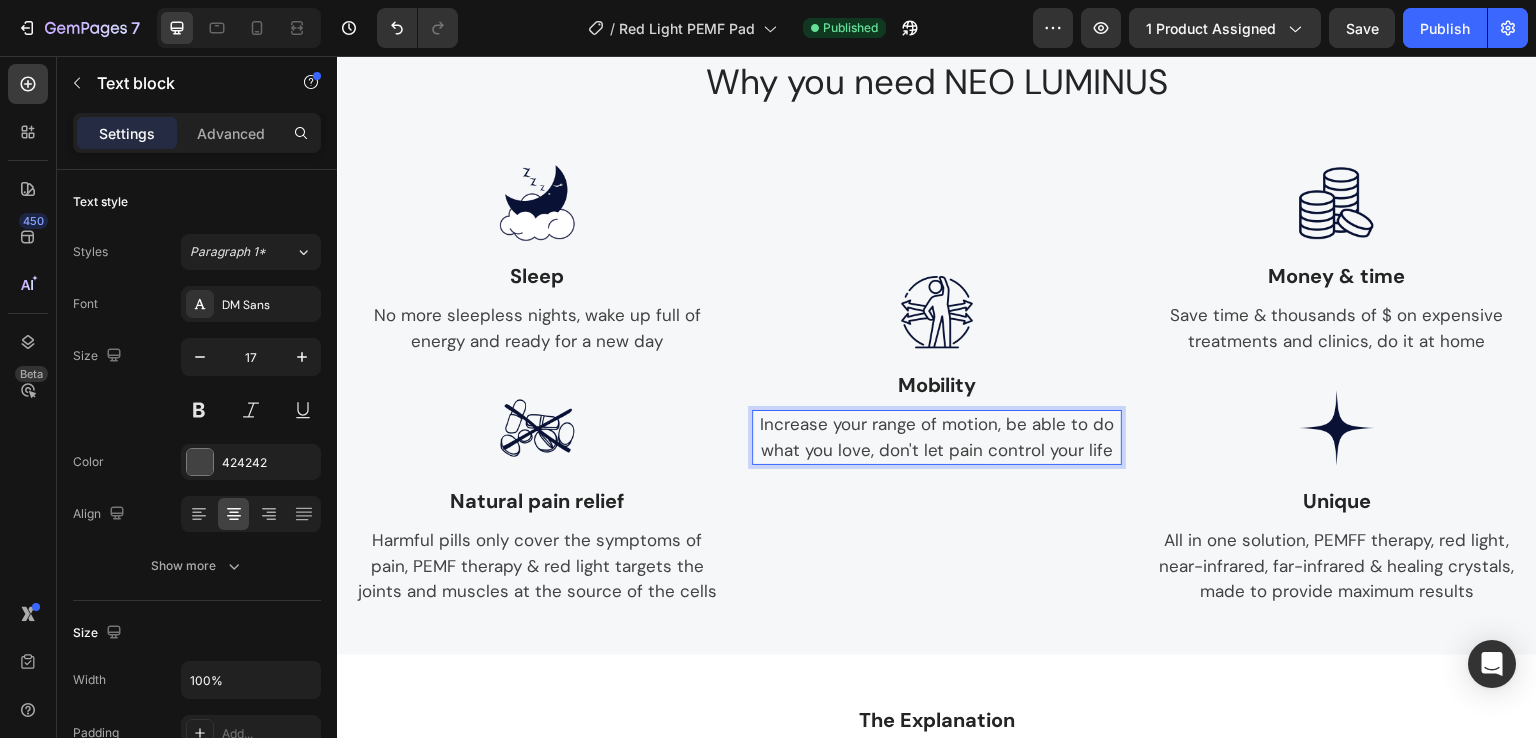 click on "Increase your range of motion, be able to do what you love, don't let pain control your life" at bounding box center [937, 437] 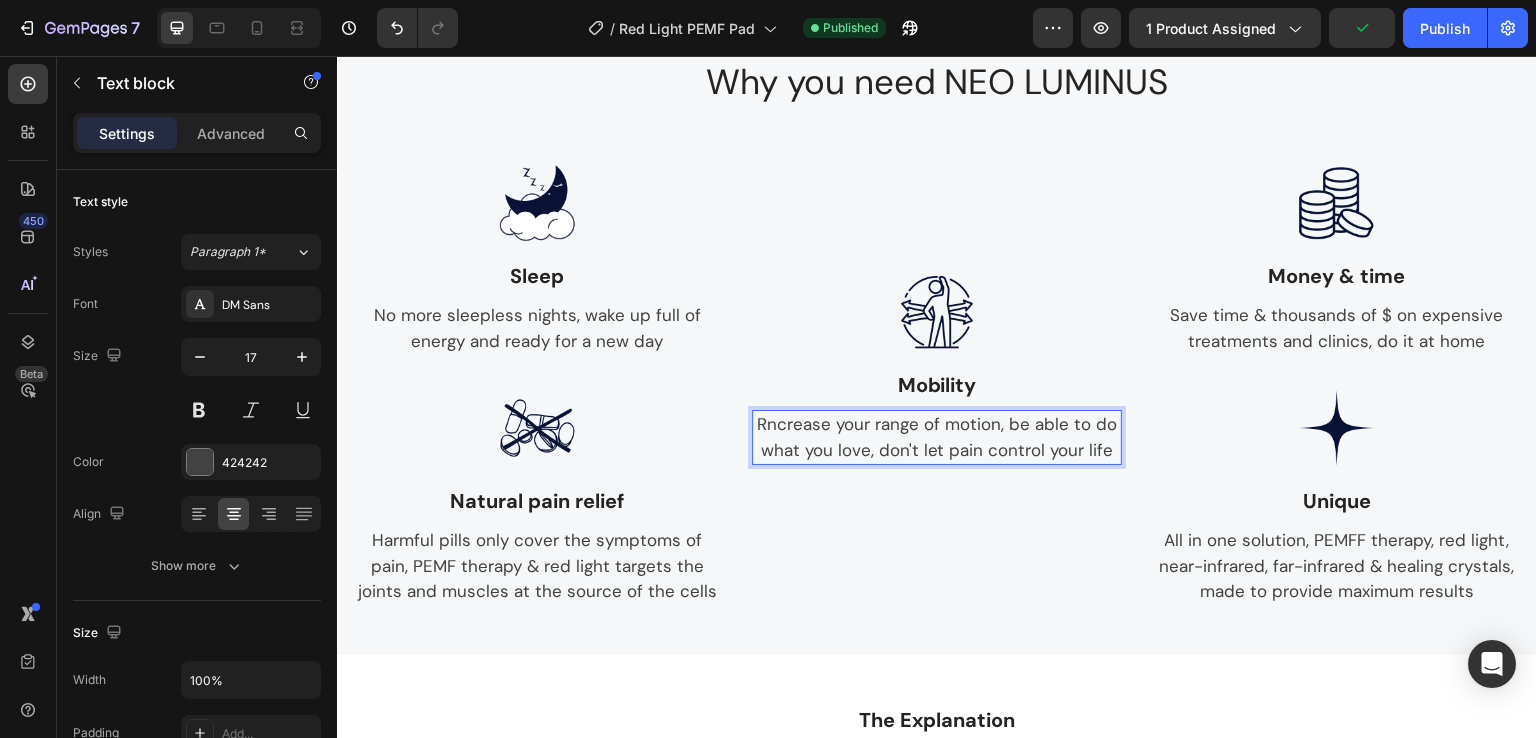 scroll, scrollTop: 1068, scrollLeft: 0, axis: vertical 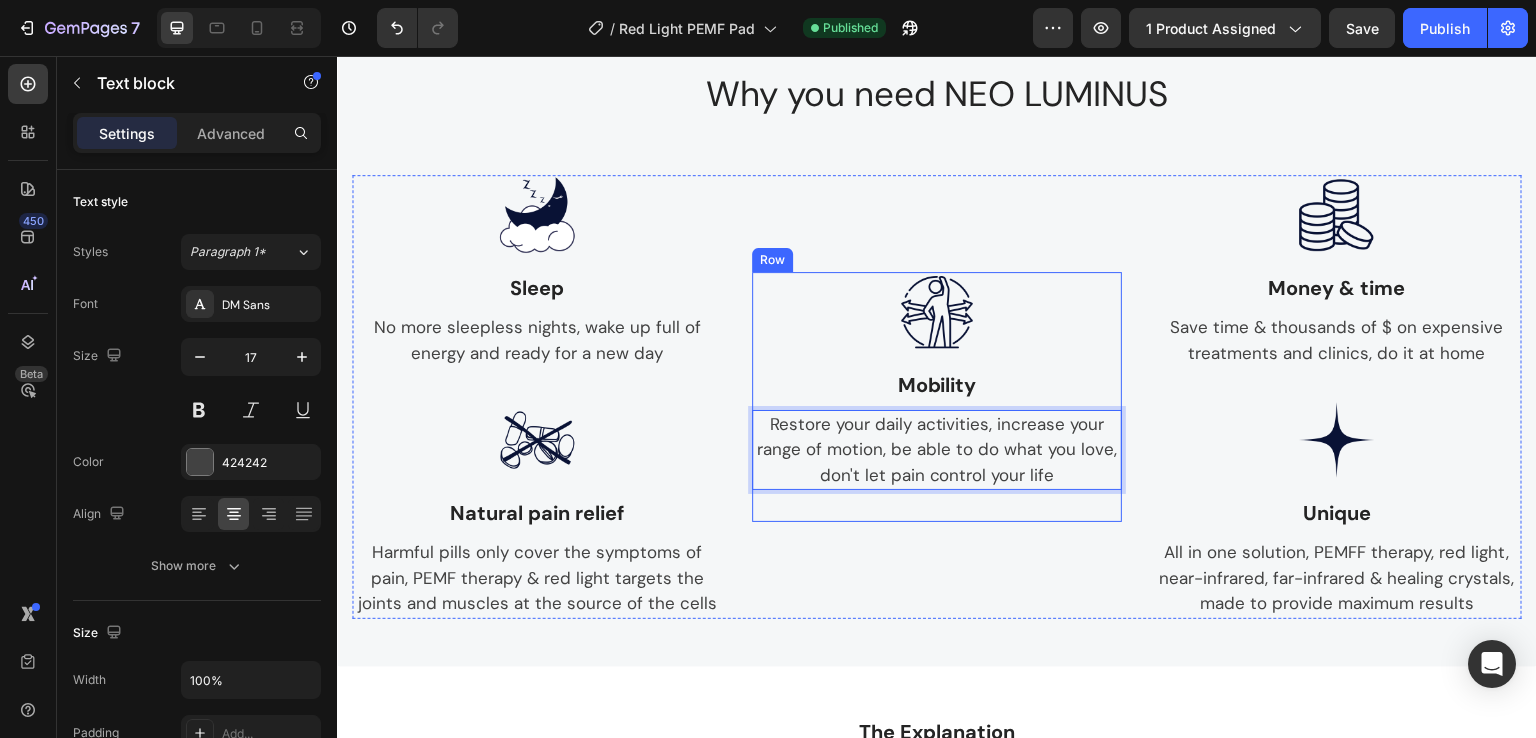 click on "Image Mobility Text block Restore your daily activities, increase your range of motion, be able to do what you love, don't let pain control your life Text block   0 Row" at bounding box center (937, 397) 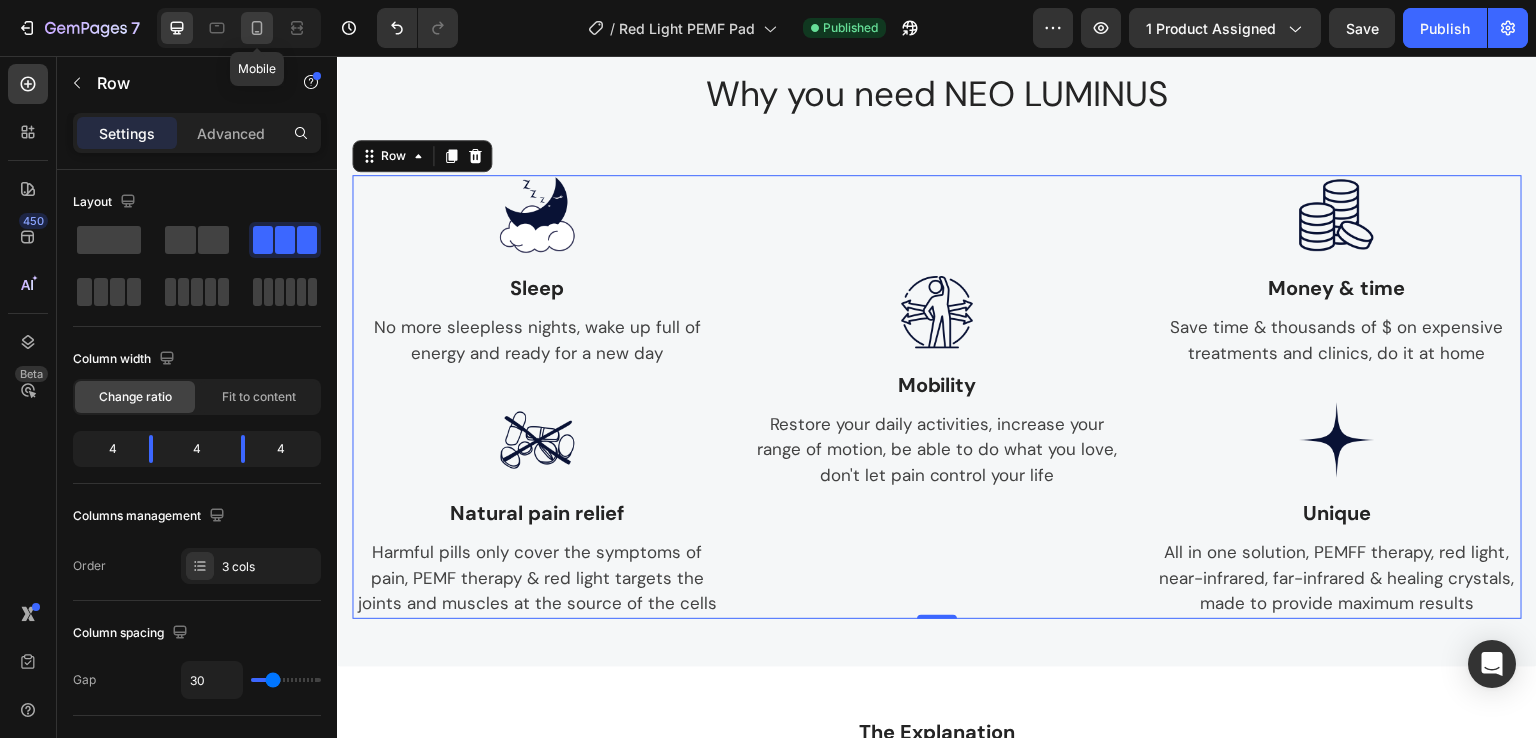 click 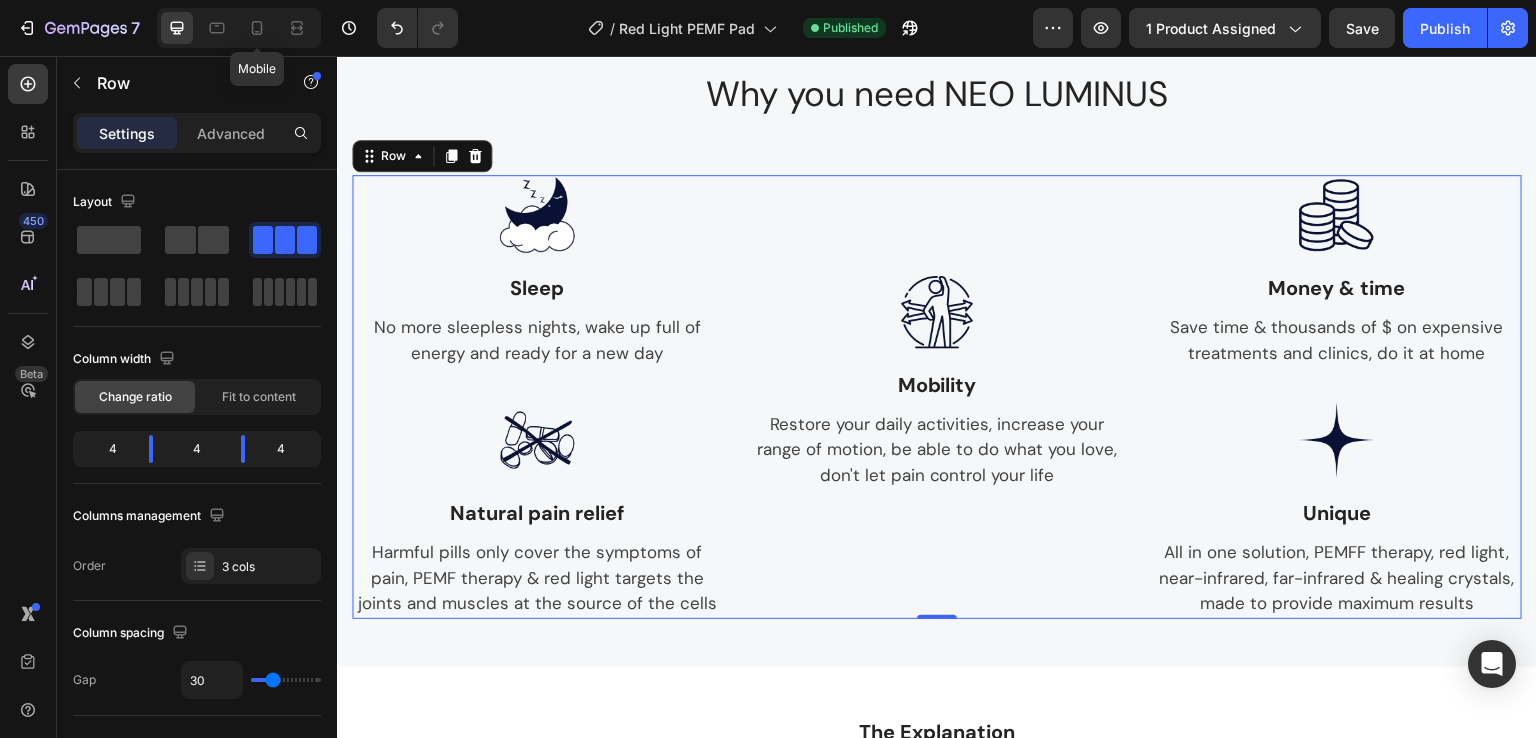 type on "0" 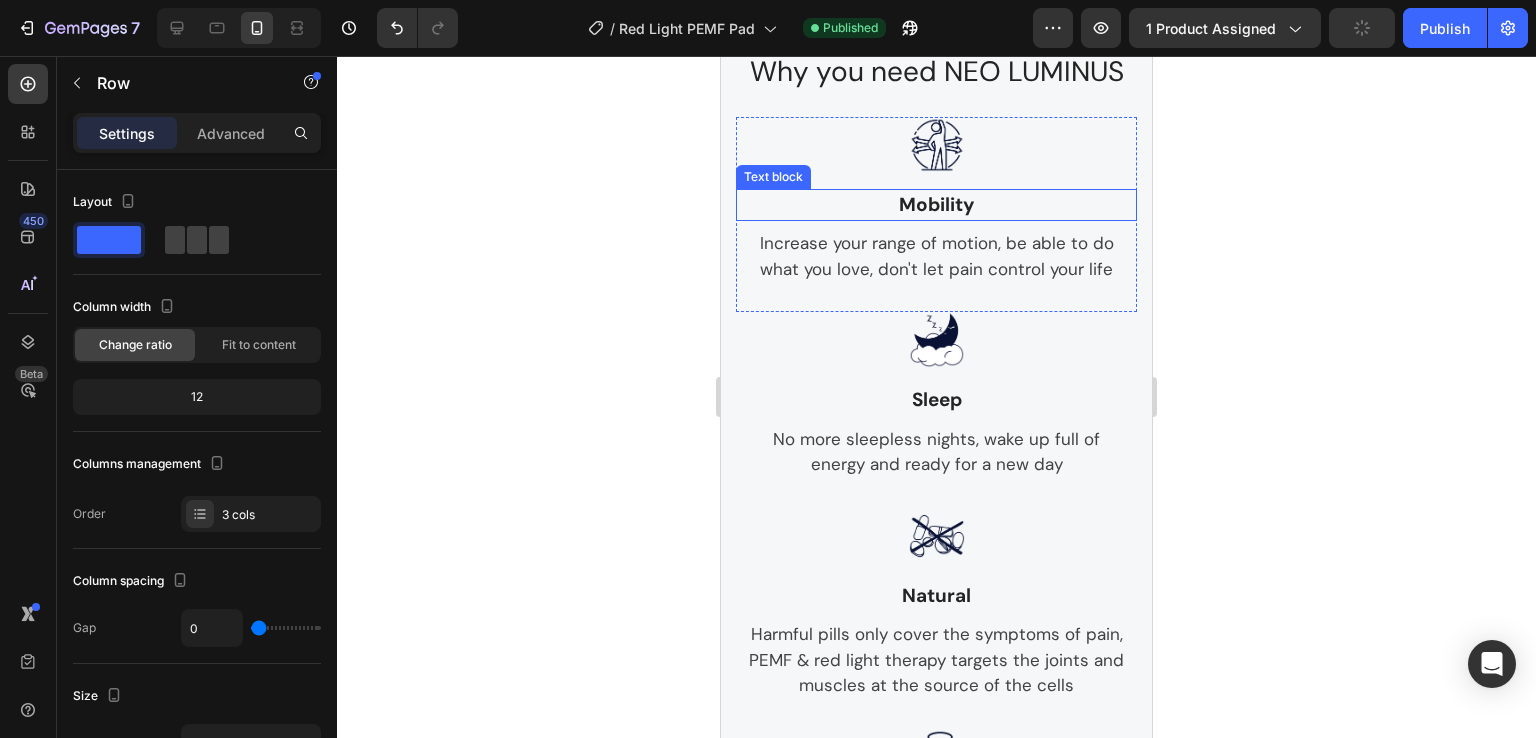 scroll, scrollTop: 1592, scrollLeft: 0, axis: vertical 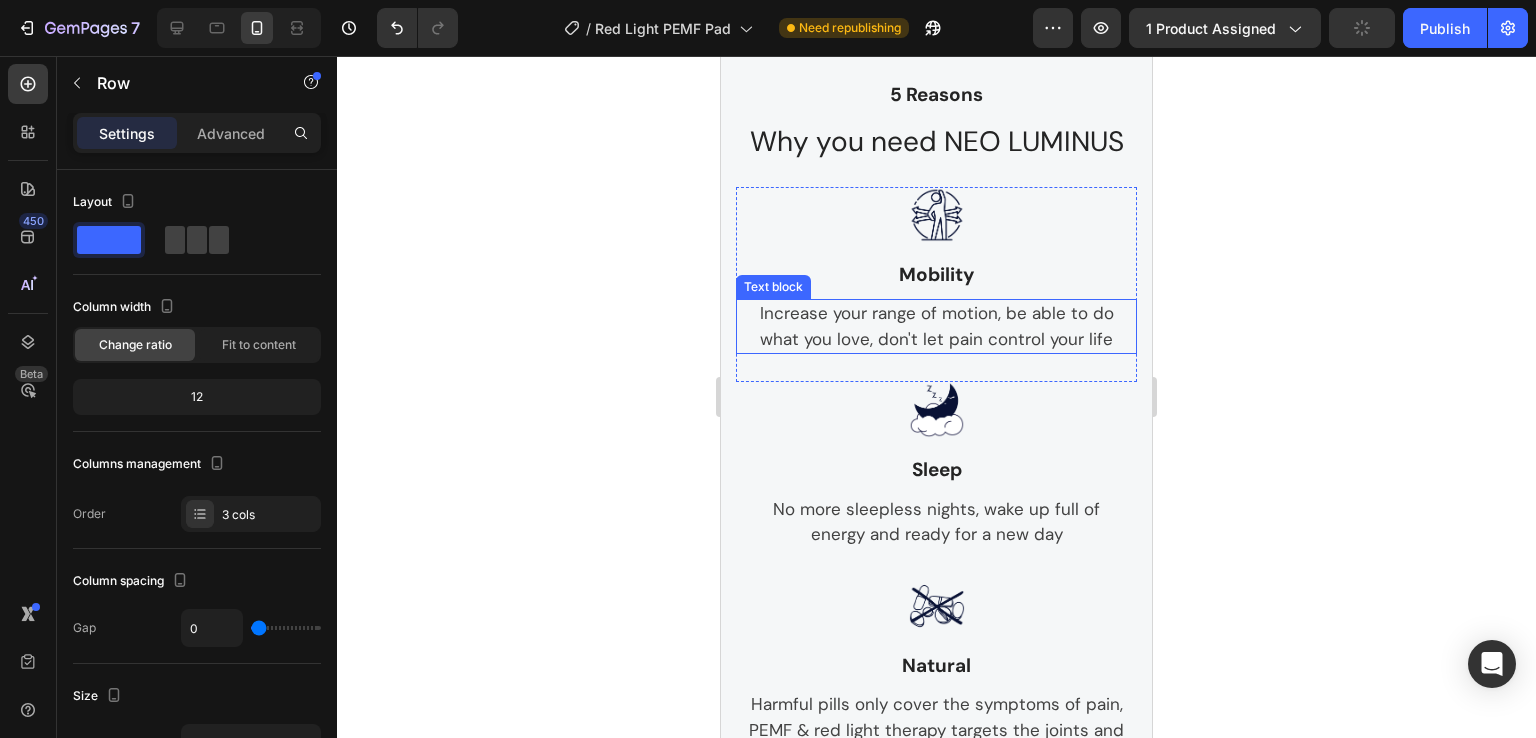 click on "Increase your range of motion, be able to do what you love, don't let pain control your life" at bounding box center [936, 326] 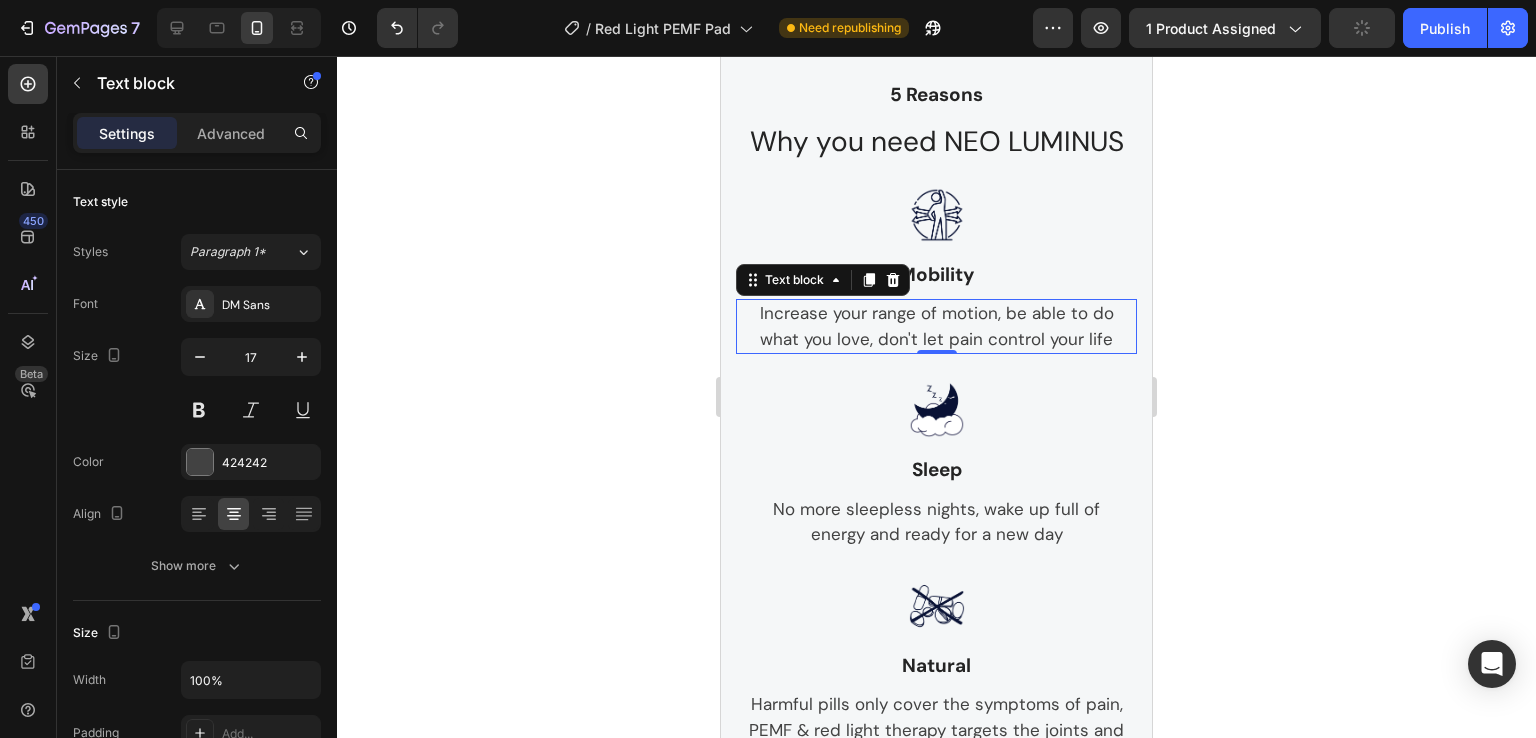 click on "Increase your range of motion, be able to do what you love, don't let pain control your life" at bounding box center (936, 326) 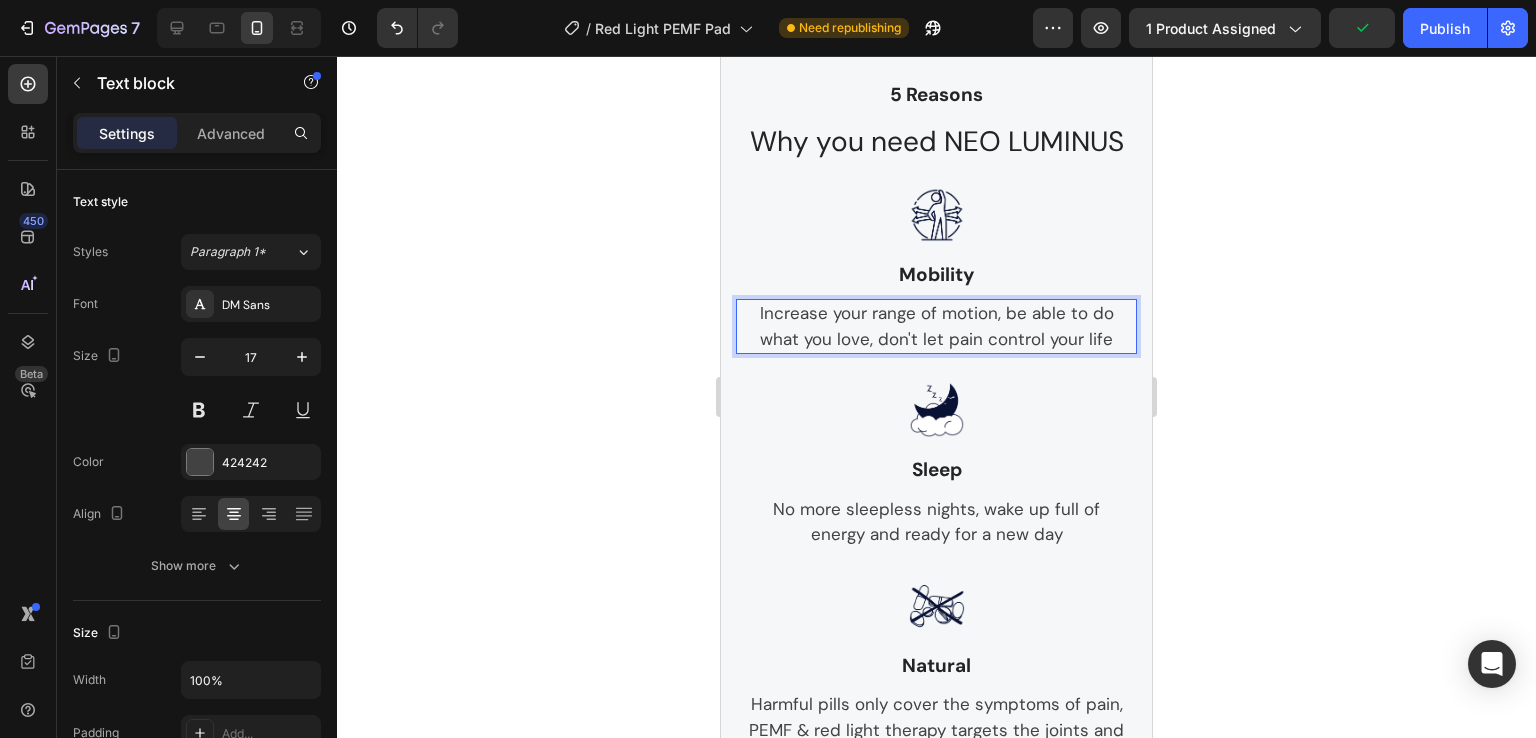 click on "Increase your range of motion, be able to do what you love, don't let pain control your life" at bounding box center [936, 326] 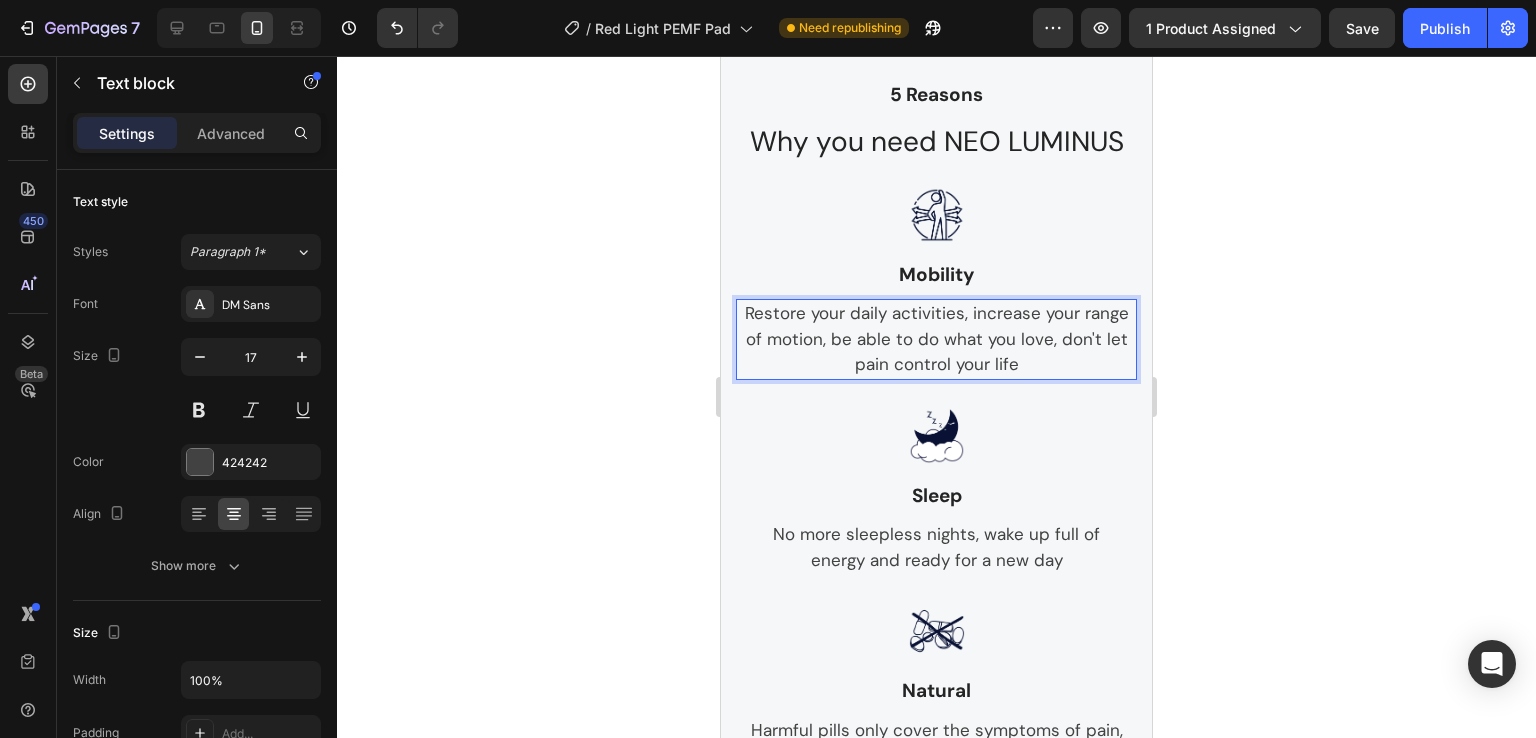 click on "Restore your daily activities, increase your range of motion, be able to do what you love, don't let pain control your life" at bounding box center [936, 339] 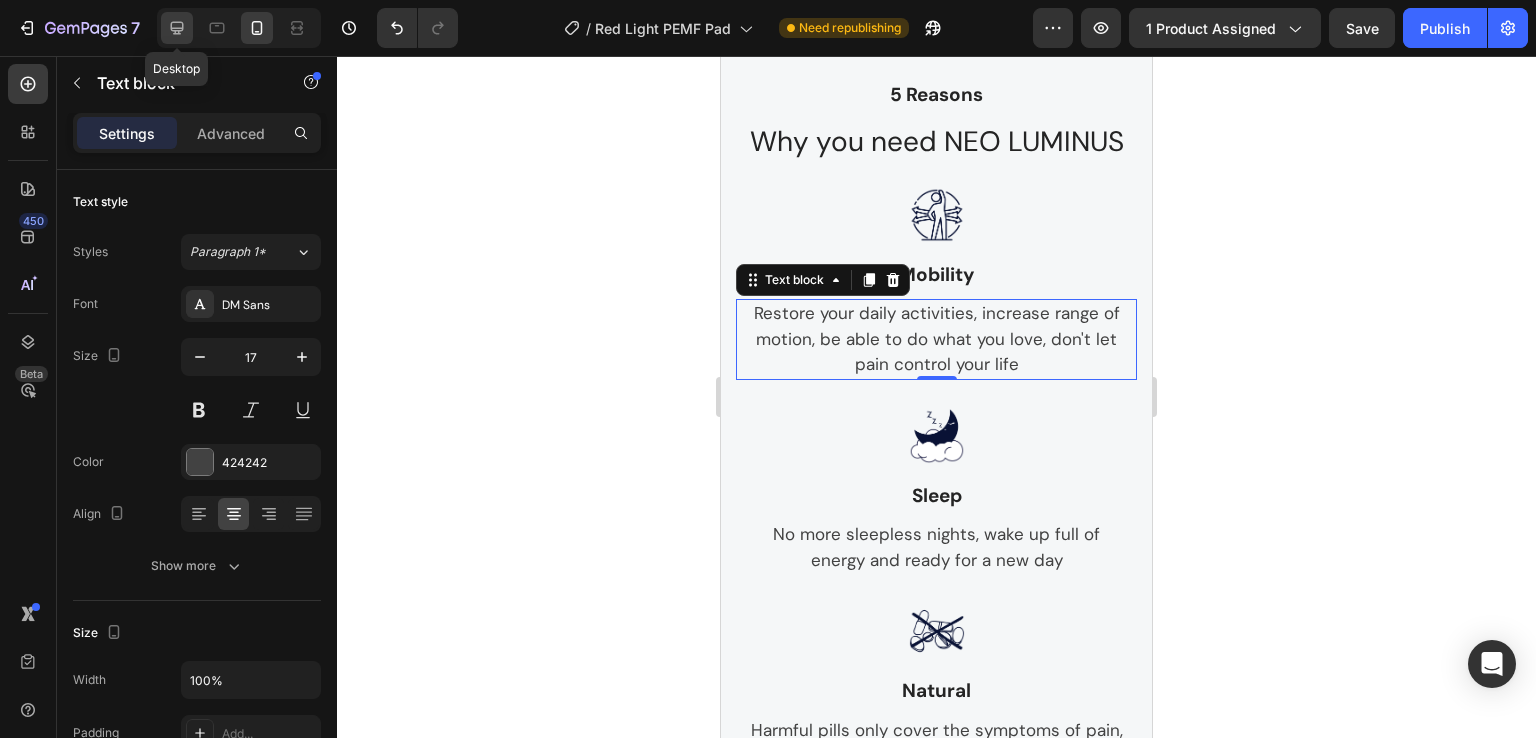 click 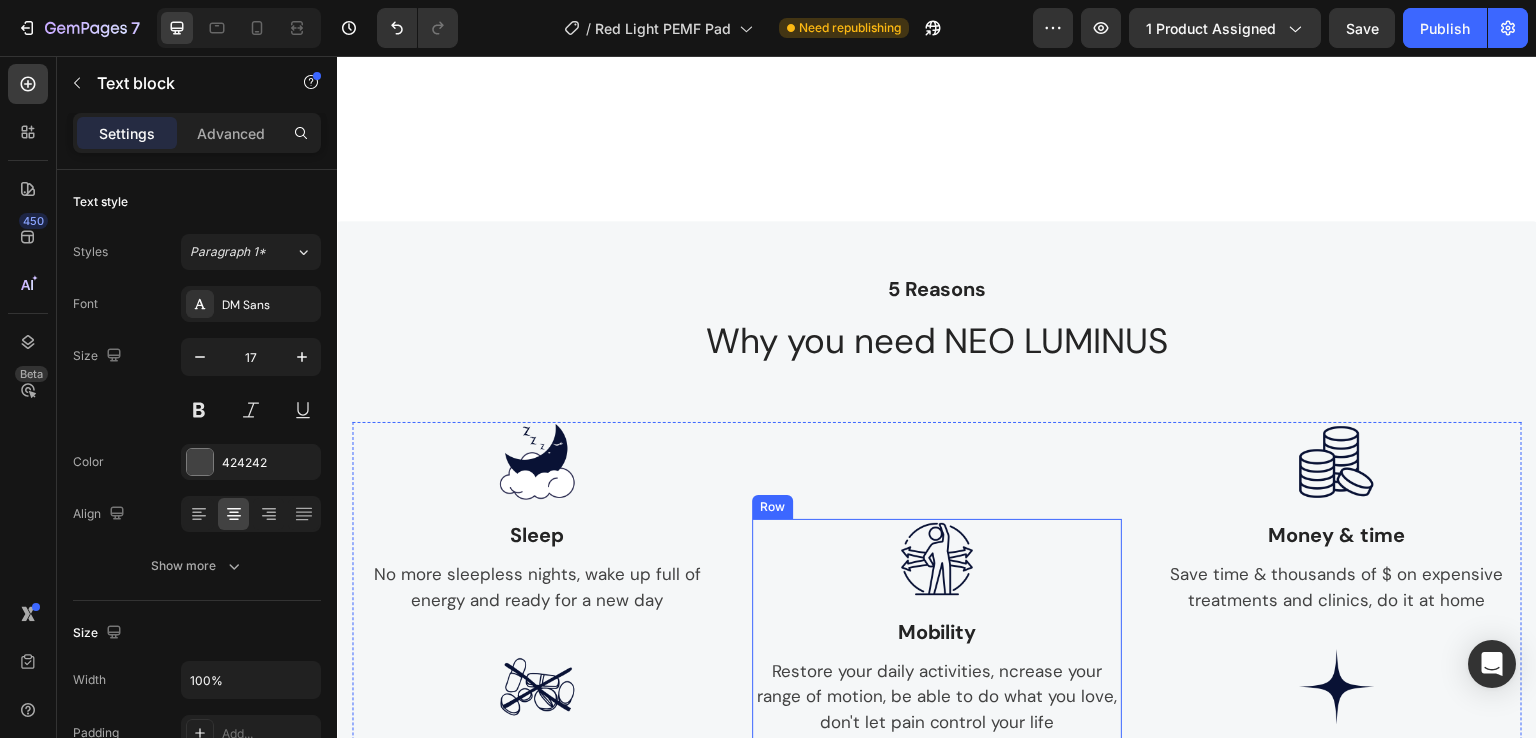 scroll, scrollTop: 1088, scrollLeft: 0, axis: vertical 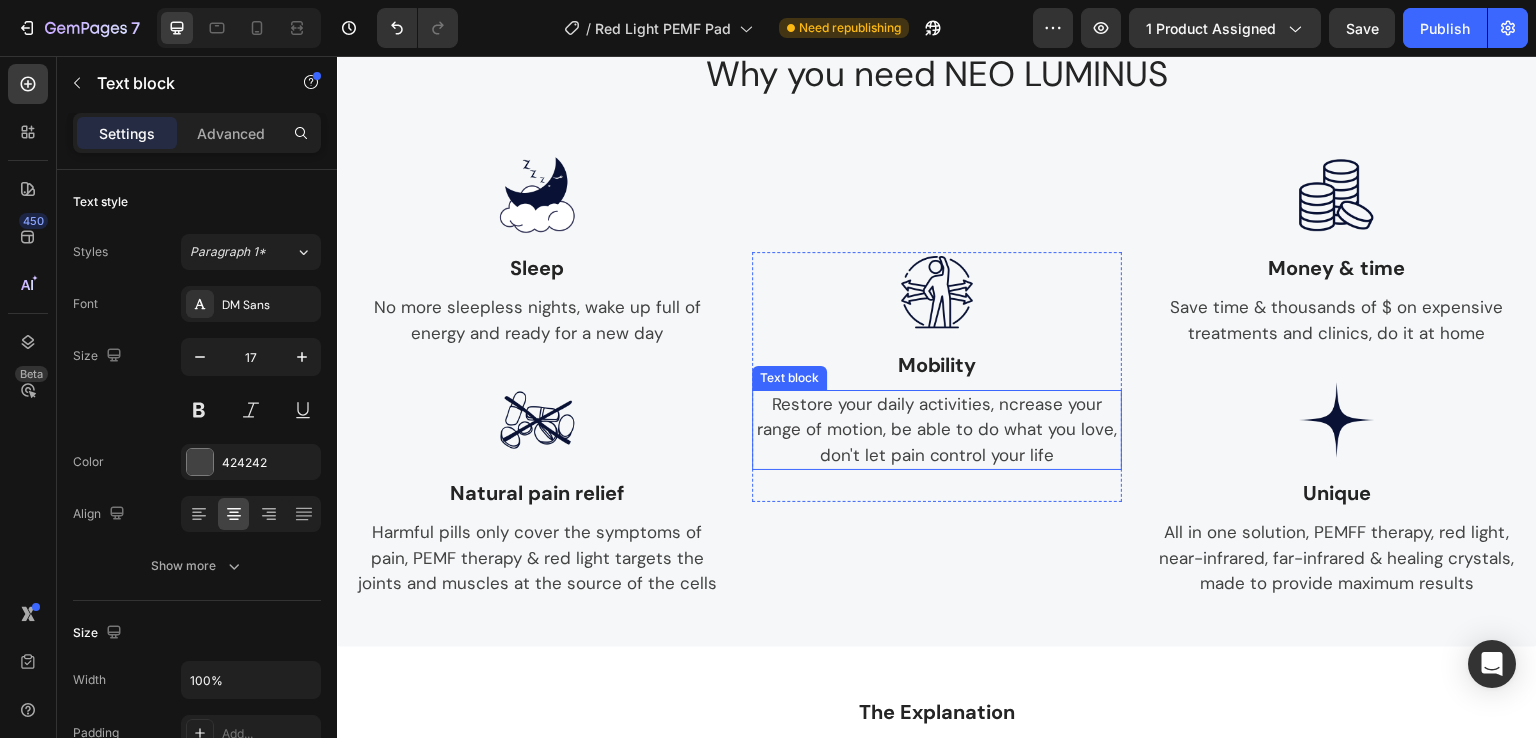 click on "Restore your daily activities, ncrease your range of motion, be able to do what you love, don't let pain control your life" at bounding box center (937, 430) 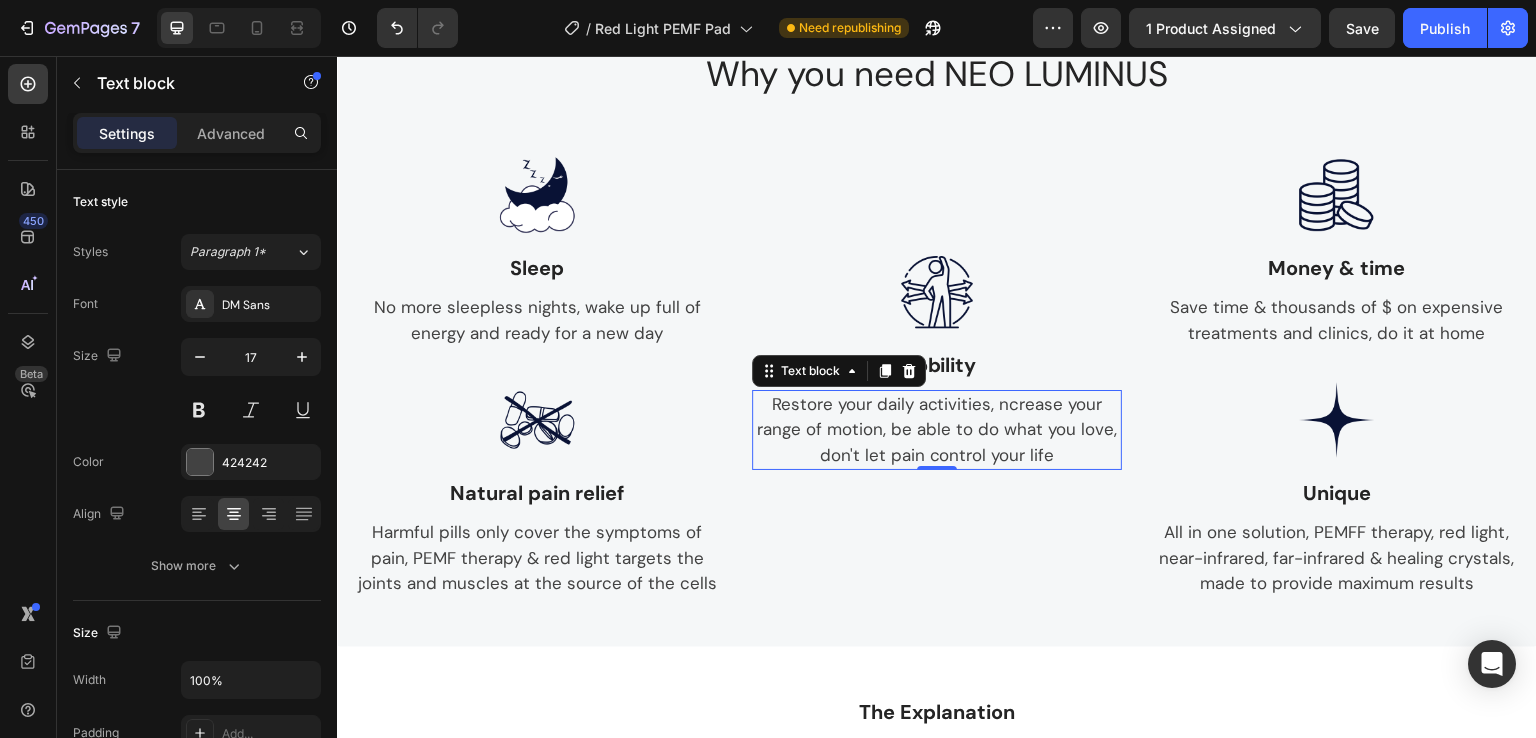click on "Restore your daily activities, ncrease your range of motion, be able to do what you love, don't let pain control your life" at bounding box center [937, 430] 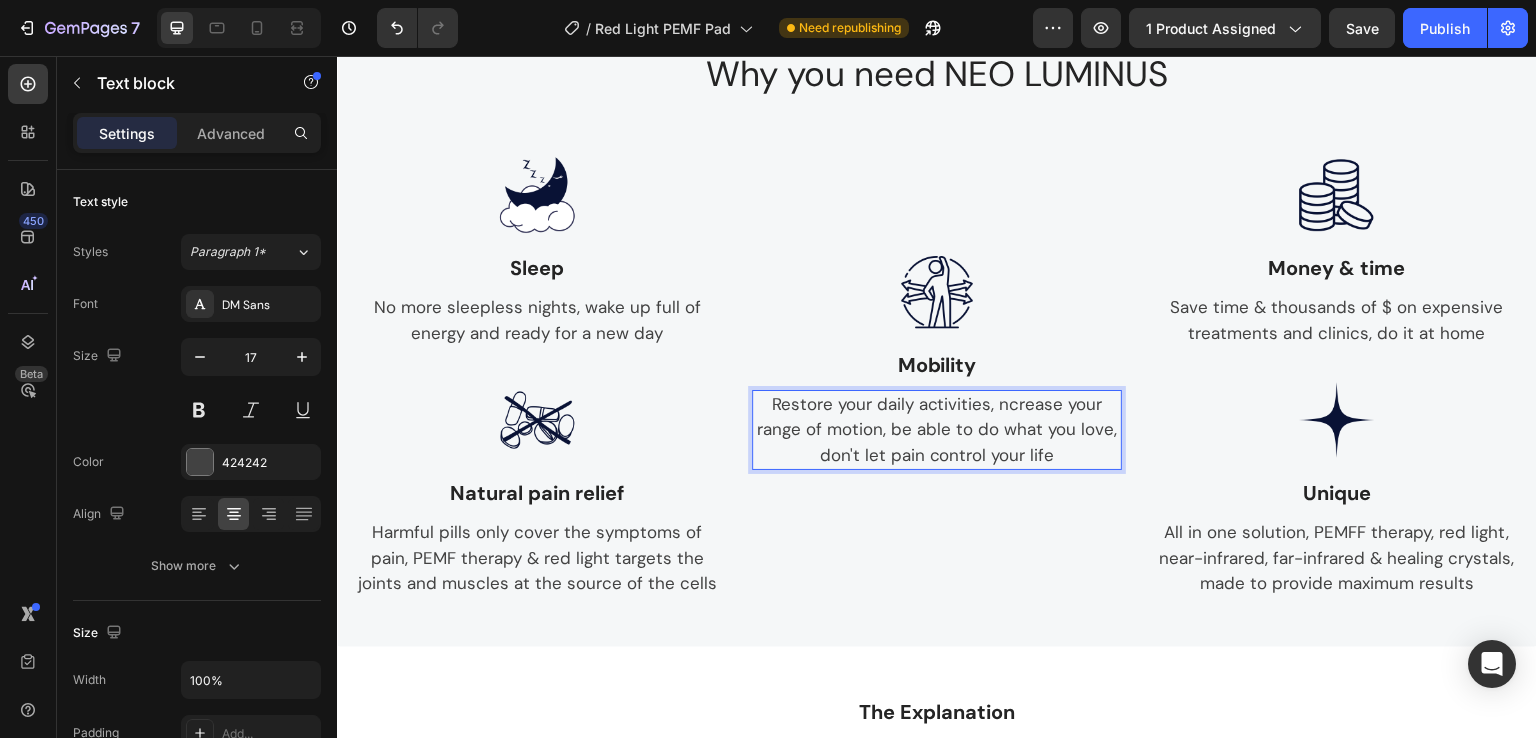 click on "Restore your daily activities, ncrease your range of motion, be able to do what you love, don't let pain control your life" at bounding box center [937, 430] 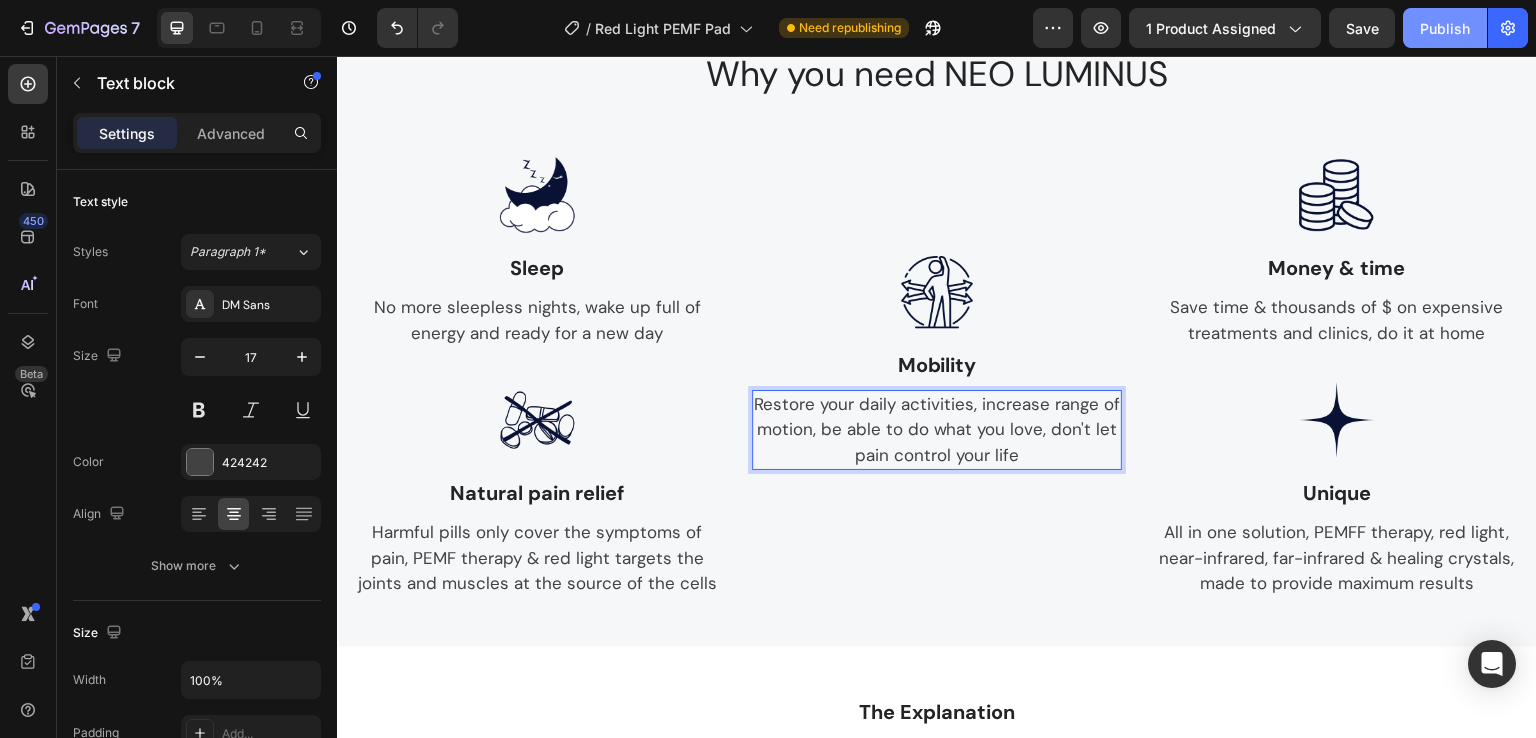 click on "Save" at bounding box center (1362, 28) 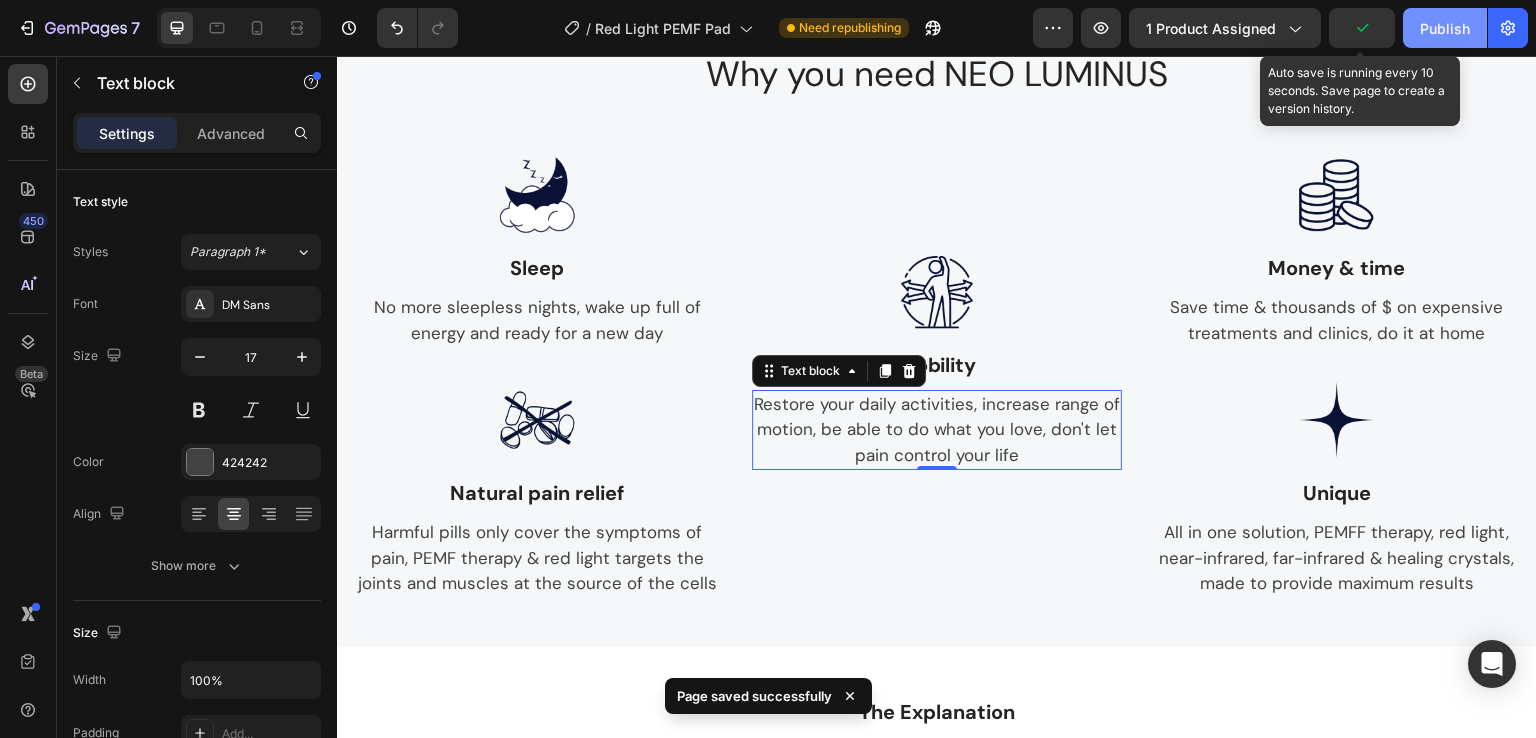 click on "Publish" at bounding box center [1445, 28] 